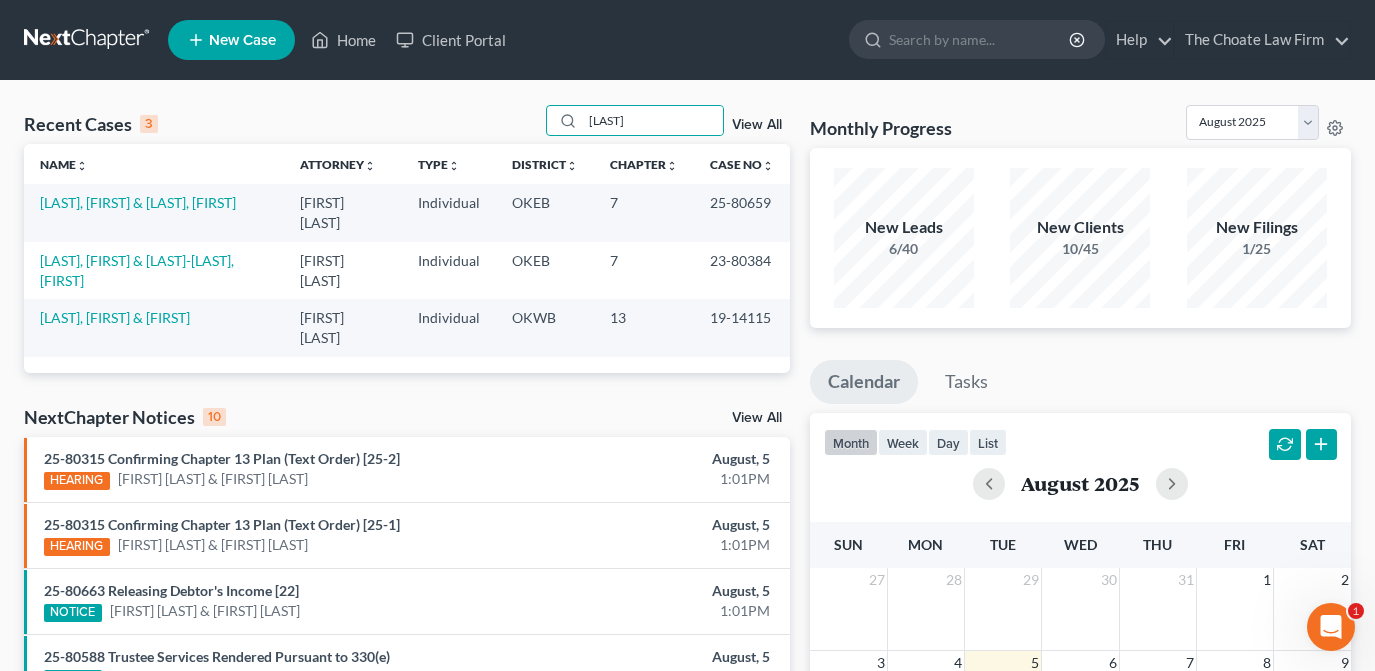 scroll, scrollTop: 0, scrollLeft: 0, axis: both 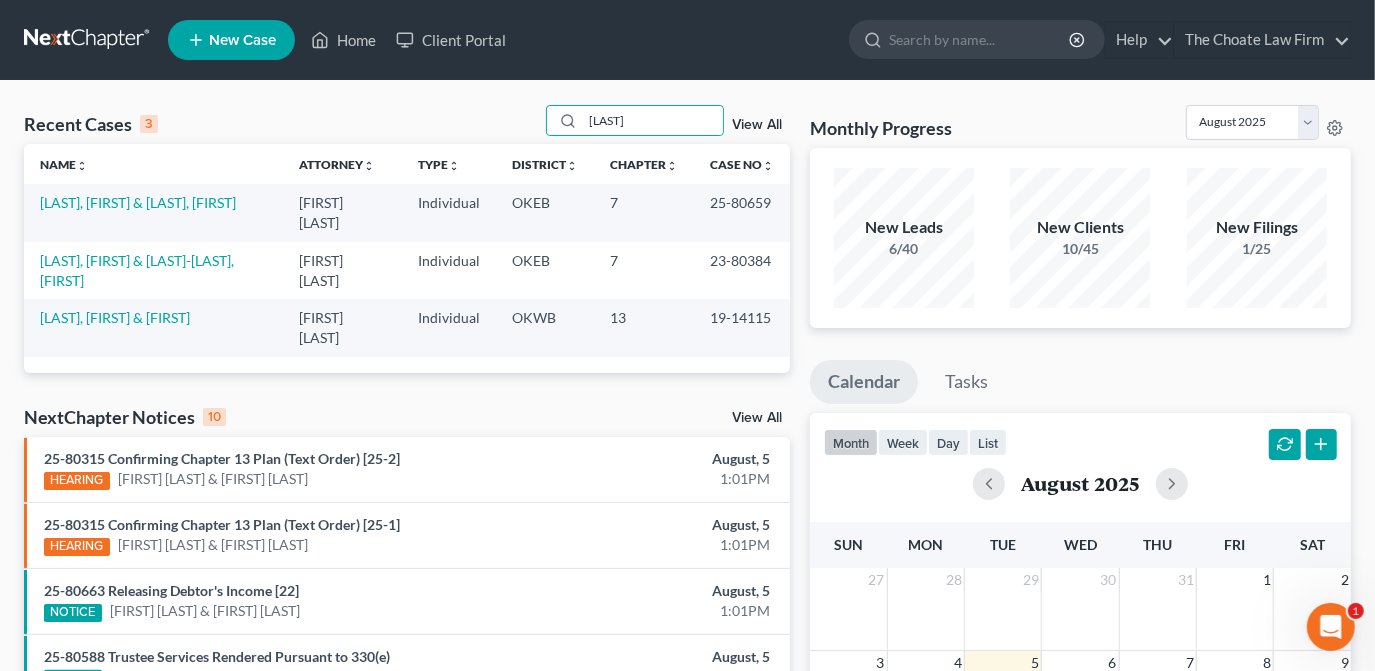 click on "Recent Cases 3         chandler View All
Name
unfold_more
expand_more
expand_less
Attorney
unfold_more
expand_more
expand_less
Type
unfold_more
expand_more
expand_less
District
unfold_more
expand_more
expand_less
Chapter
unfold_more
expand_more
expand_less
Case No
unfold_more
expand_more
expand_less
Prefix
unfold_more
expand_more
expand_less
Chandler, Gregory & Angel-Chandler, Christal Paul Choate Individual OKEB 7 25-80659 Chandler, John & Sims-Chandler, Karen Paul Choate Individual OKEB 7 23-80384 Chandler, Carlton & Patricia Paul Choate Individual OKWB 13 19-14115" at bounding box center (407, 239) 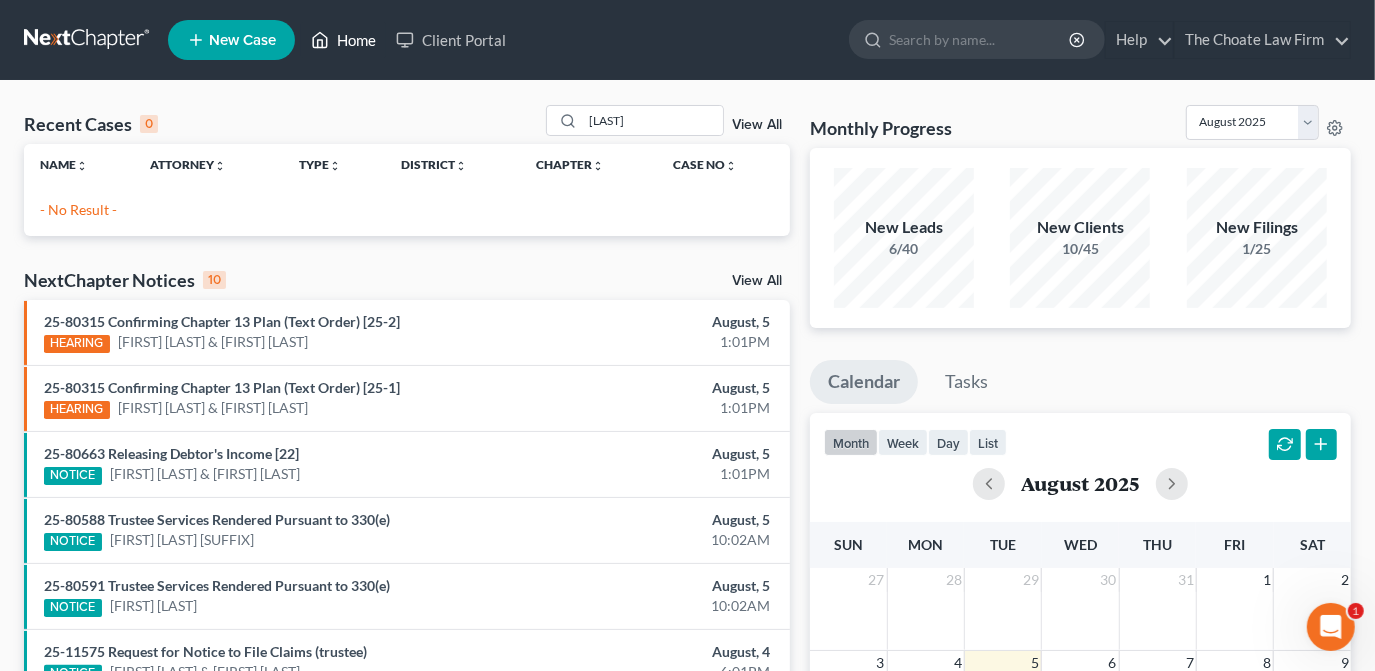 click on "Home" at bounding box center (343, 40) 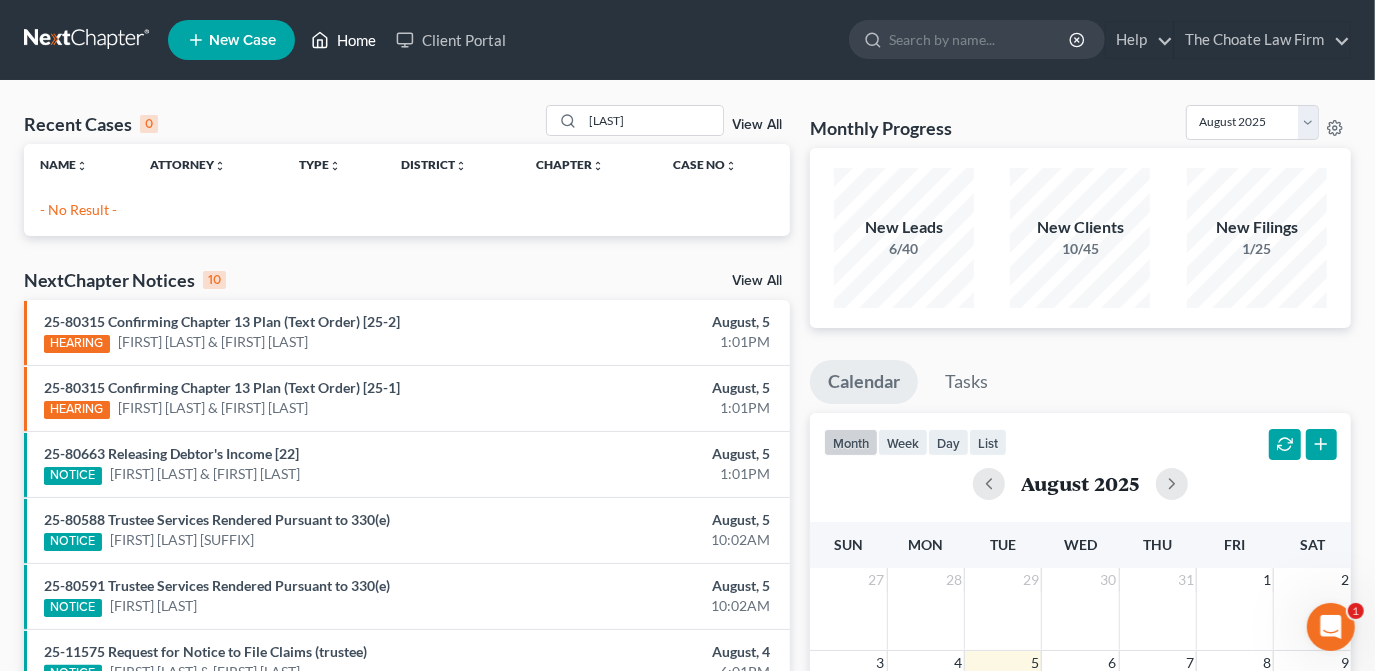 click on "Home" at bounding box center [343, 40] 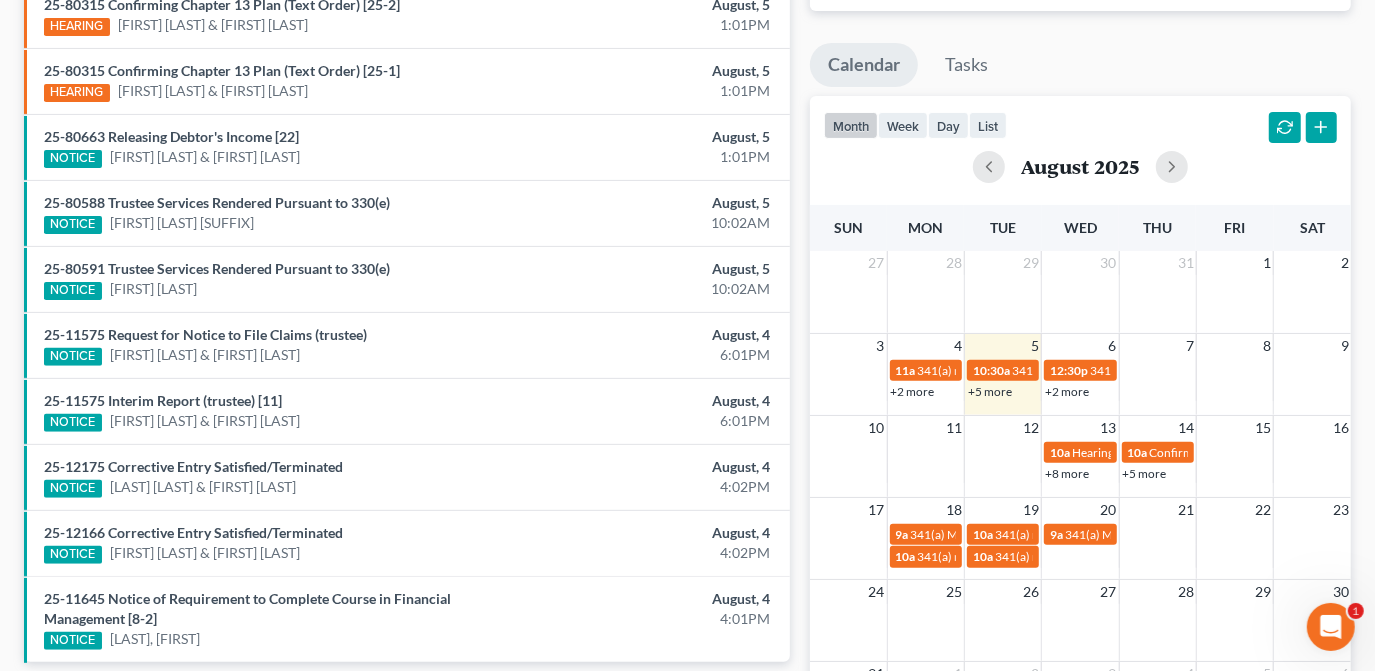 scroll, scrollTop: 364, scrollLeft: 0, axis: vertical 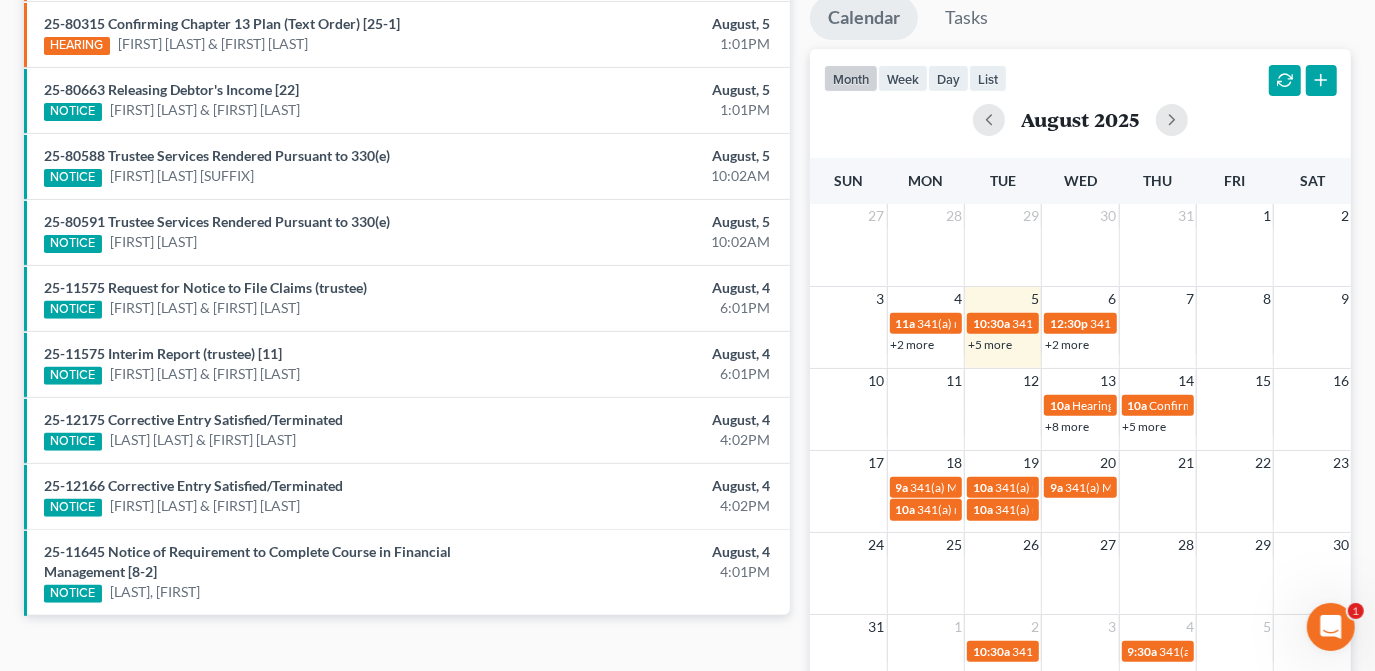 click on "+2 more" at bounding box center (1067, 344) 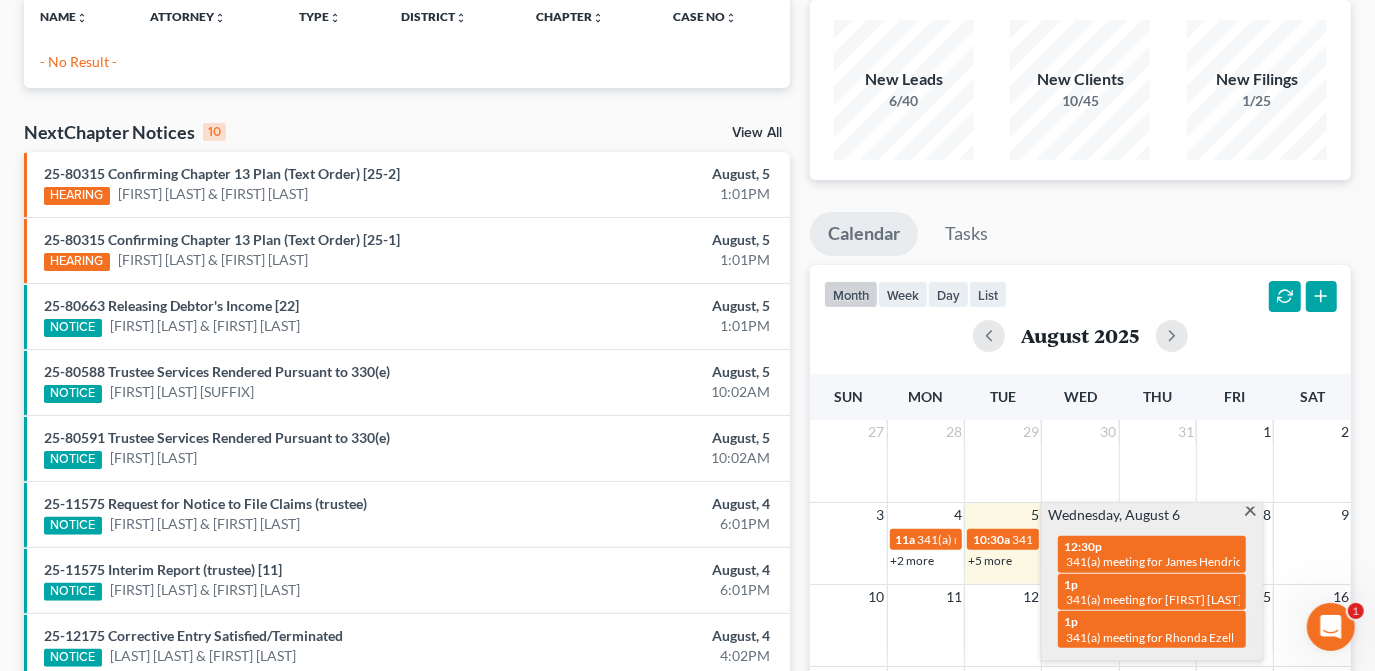 scroll, scrollTop: 0, scrollLeft: 0, axis: both 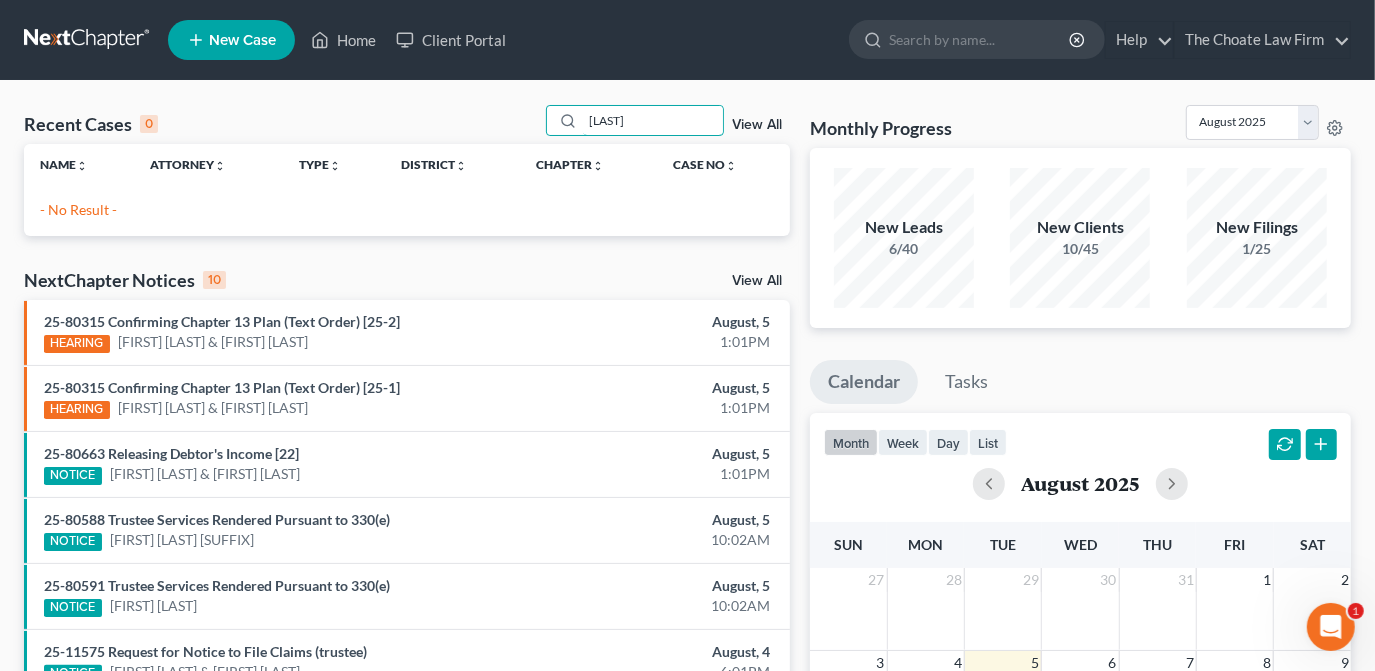 drag, startPoint x: 646, startPoint y: 121, endPoint x: 442, endPoint y: 134, distance: 204.4138 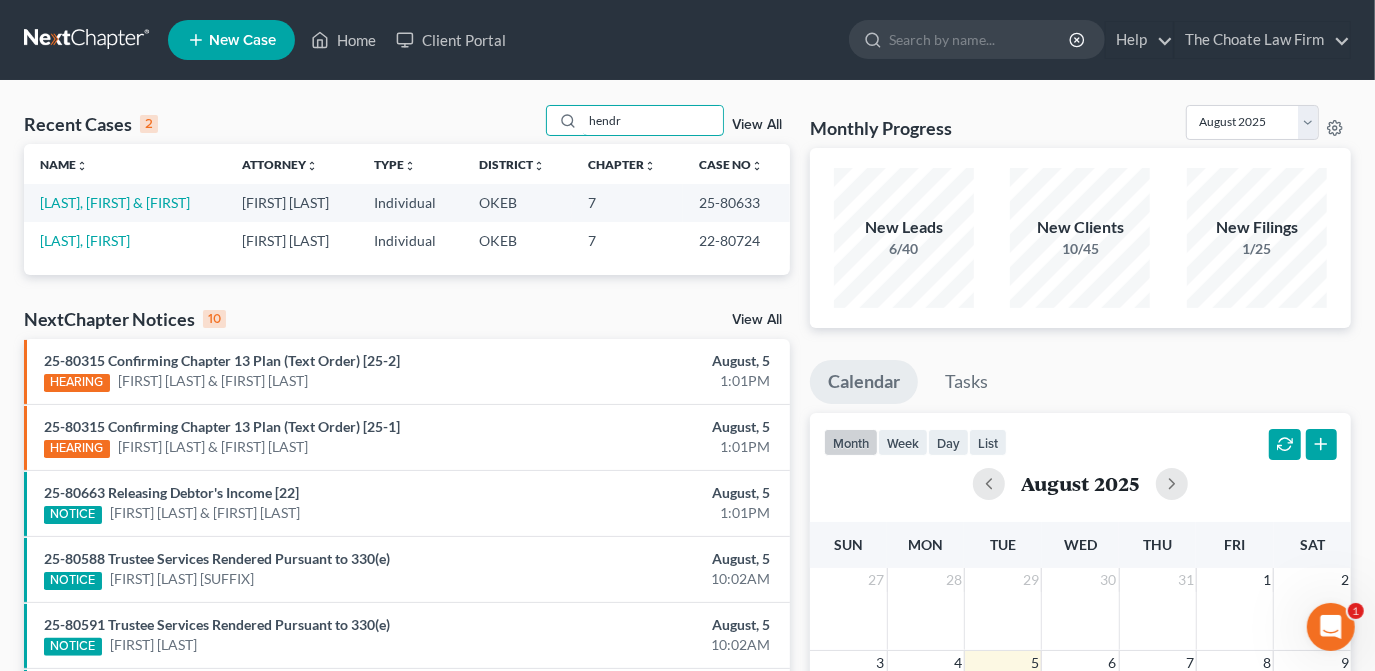 type on "hendr" 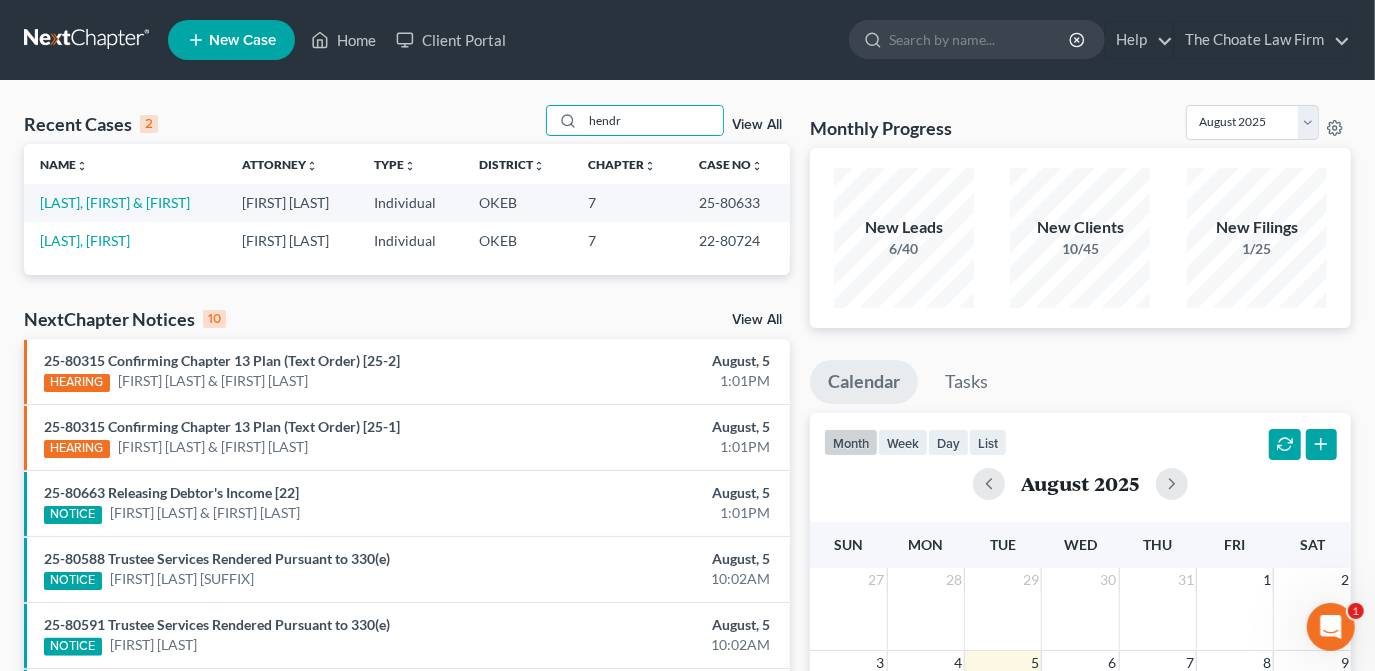 click on "[LAST], [FIRST] & [FIRST]" at bounding box center (125, 202) 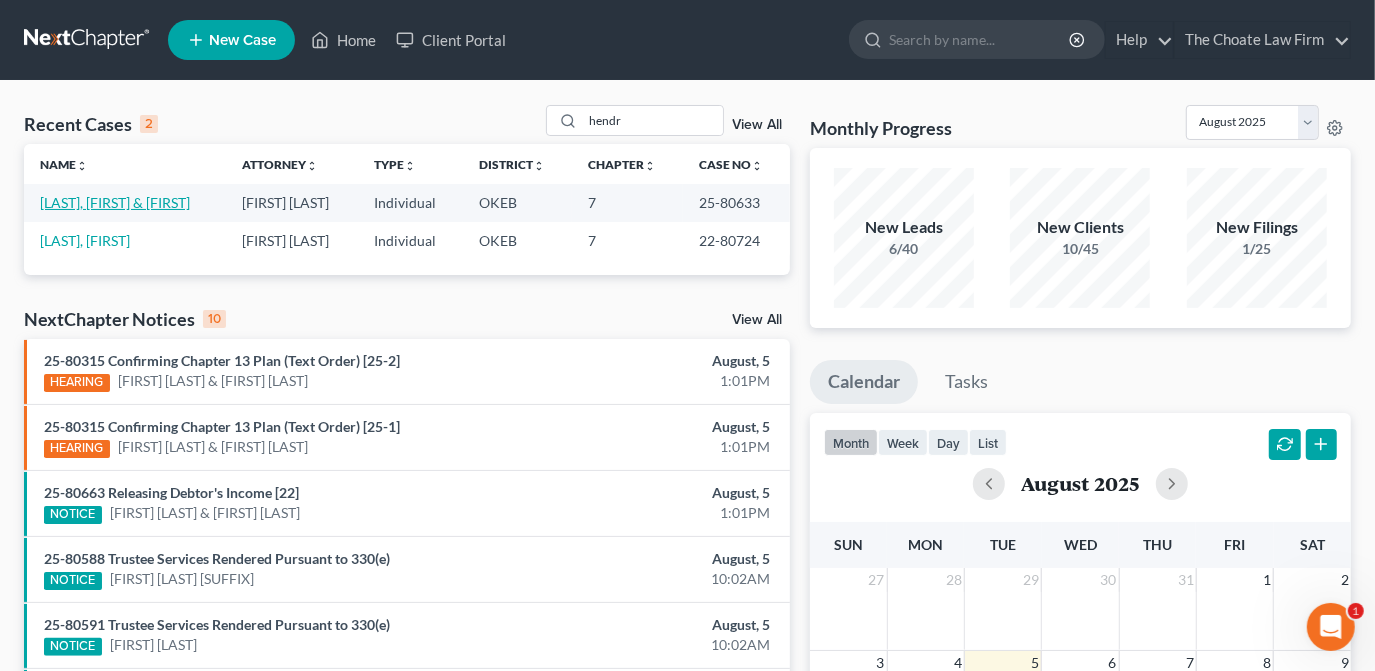 click on "[LAST], [FIRST] & [FIRST]" at bounding box center [115, 202] 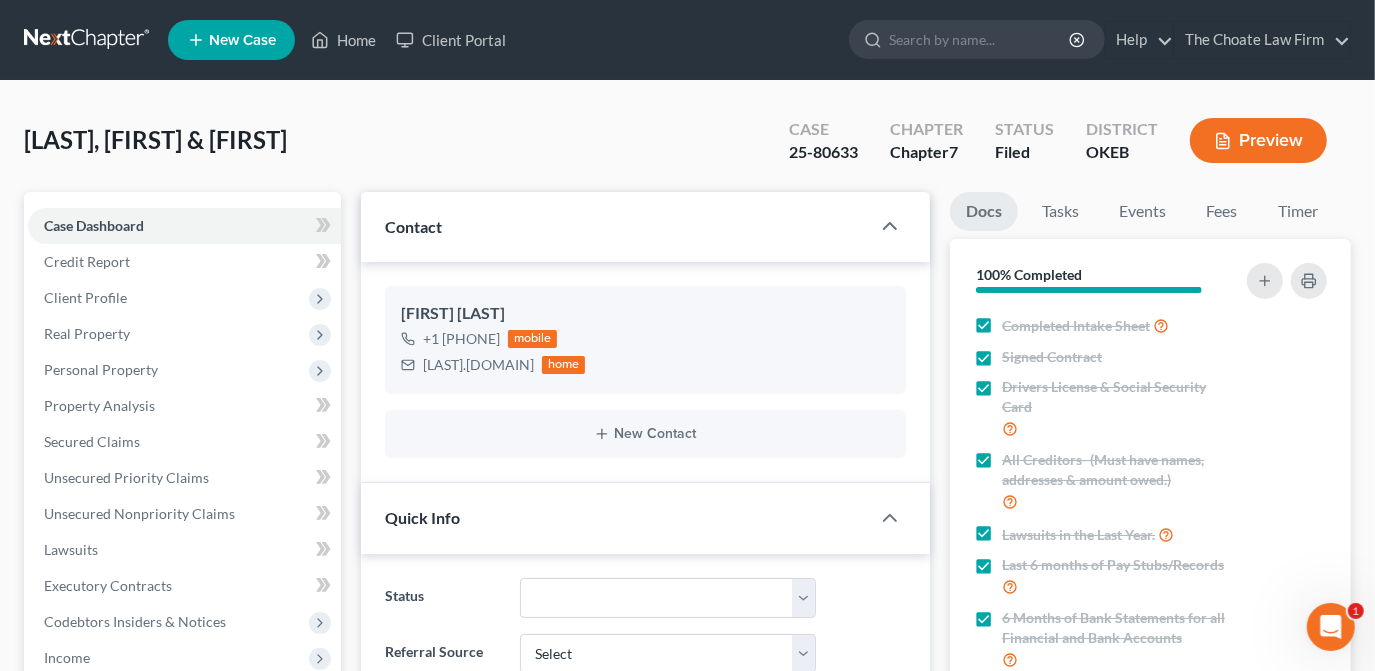 scroll, scrollTop: 1571, scrollLeft: 0, axis: vertical 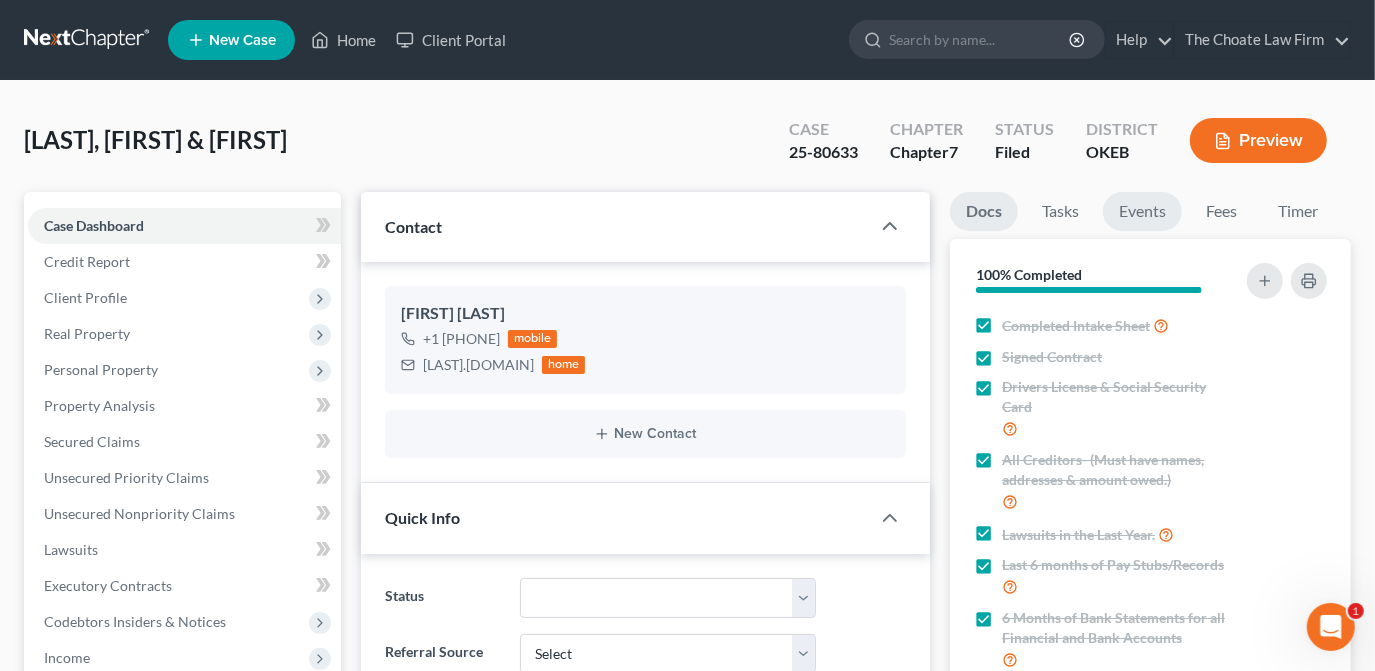 drag, startPoint x: 1125, startPoint y: 209, endPoint x: 1114, endPoint y: 225, distance: 19.416489 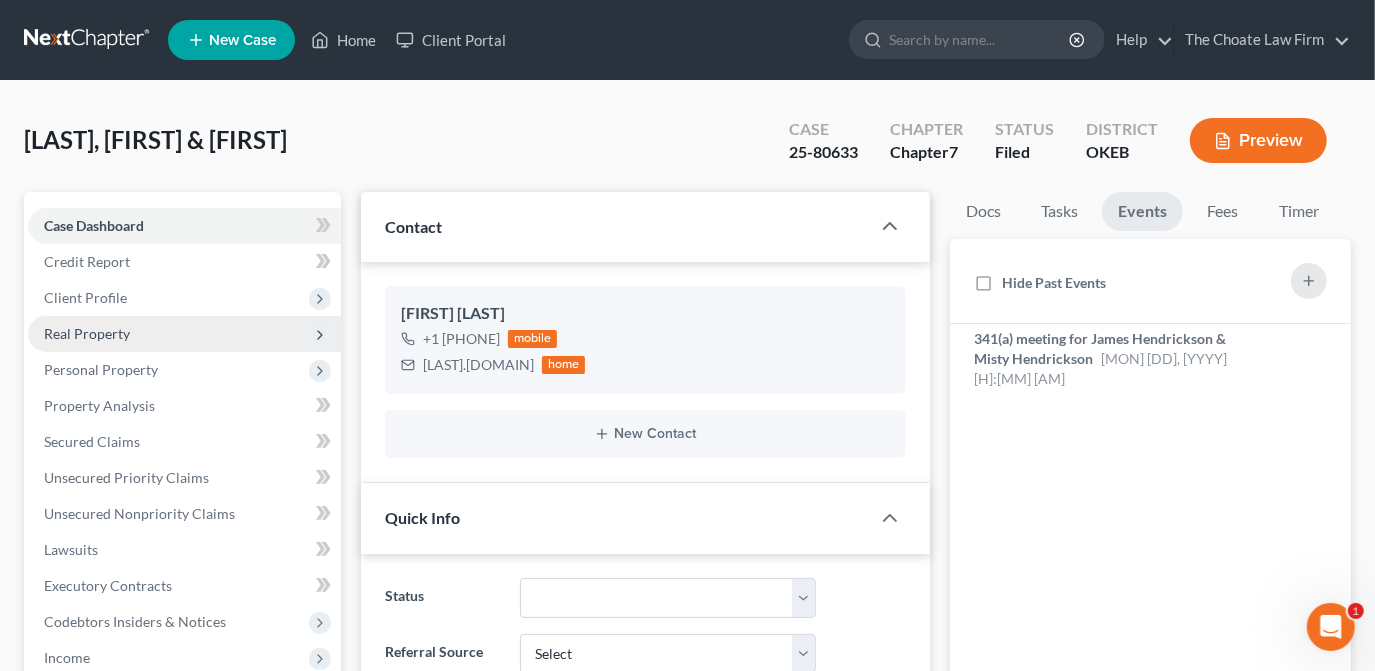 click on "Real Property" at bounding box center (184, 334) 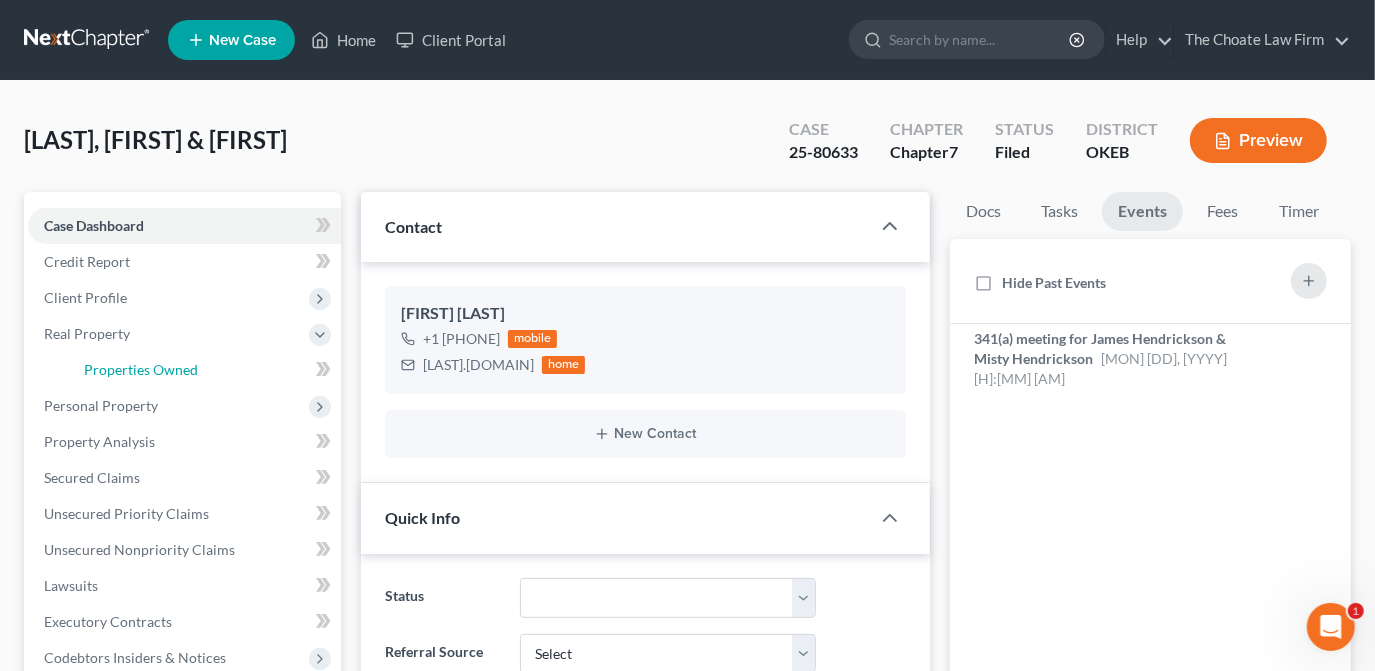 drag, startPoint x: 222, startPoint y: 380, endPoint x: 309, endPoint y: 380, distance: 87 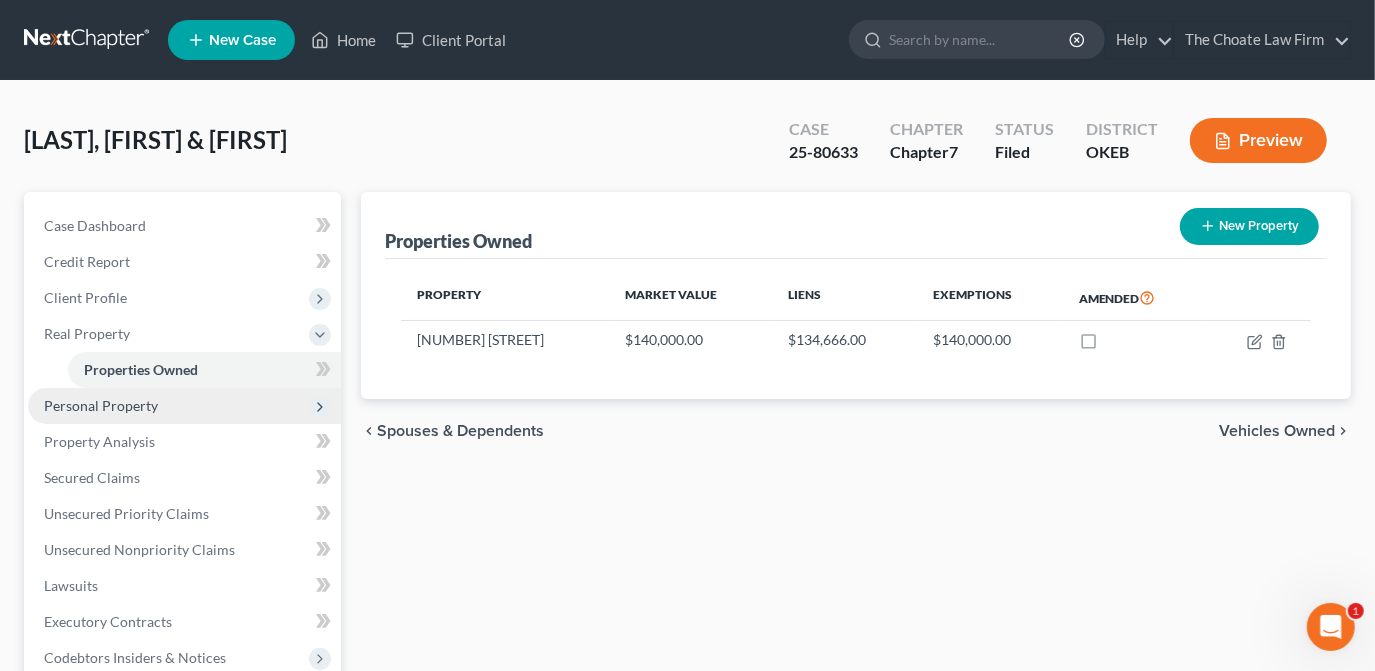 click on "Personal Property" at bounding box center [184, 406] 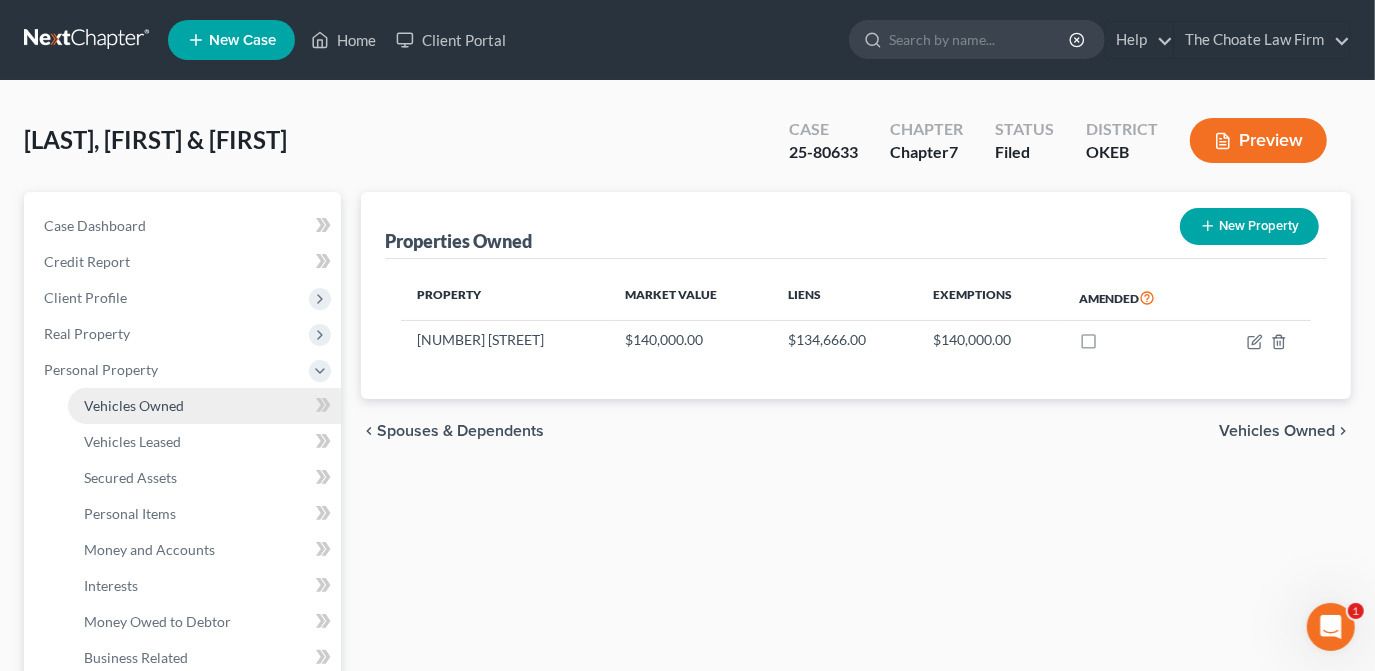click on "Vehicles Owned" at bounding box center (204, 406) 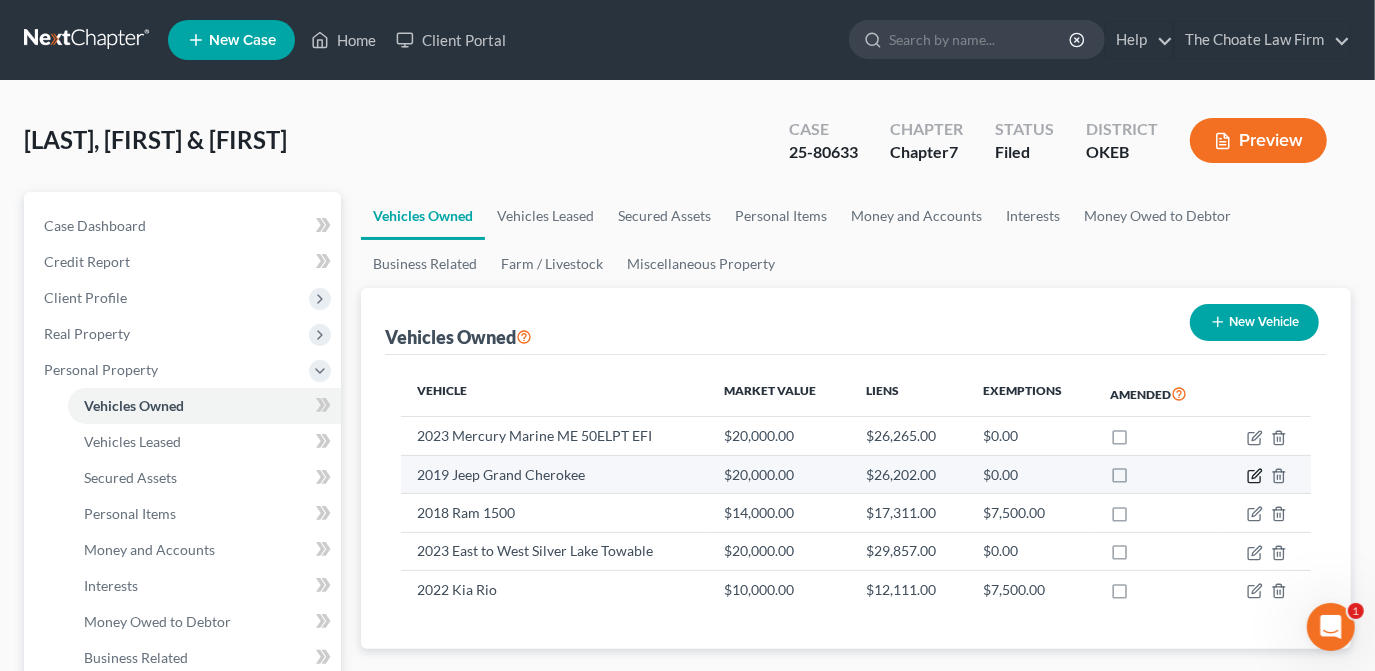 click 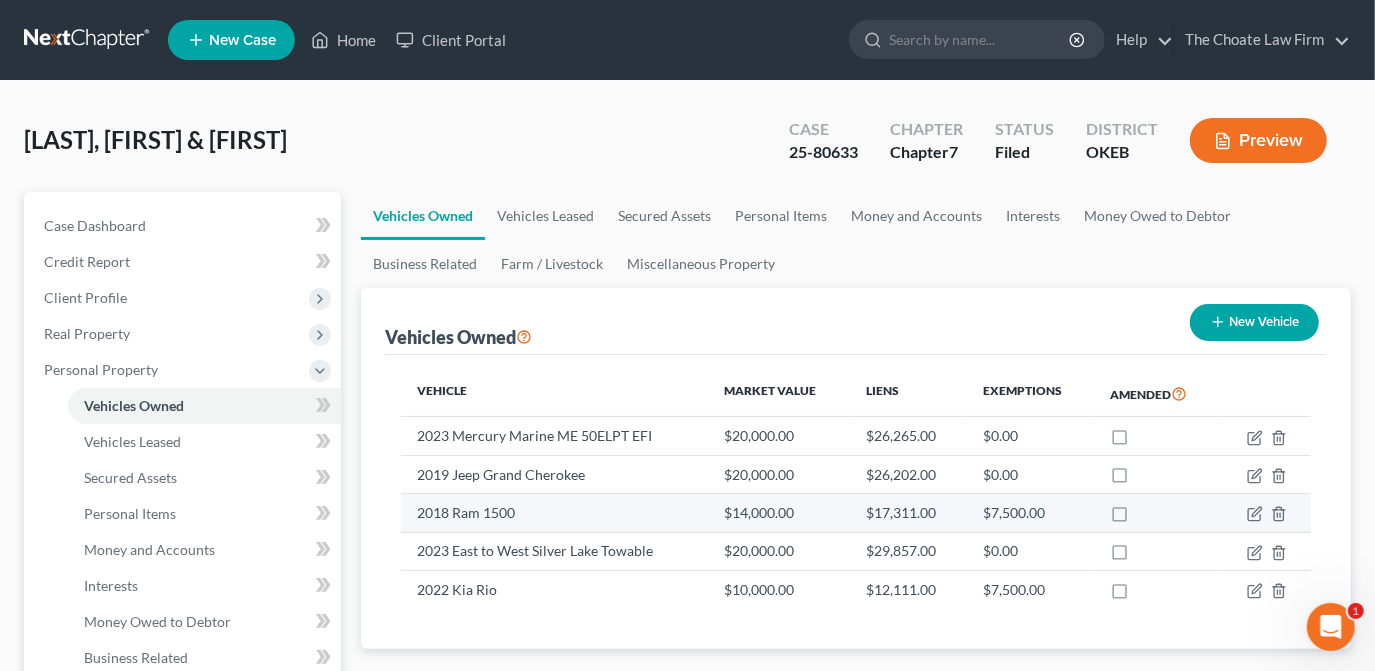 select on "0" 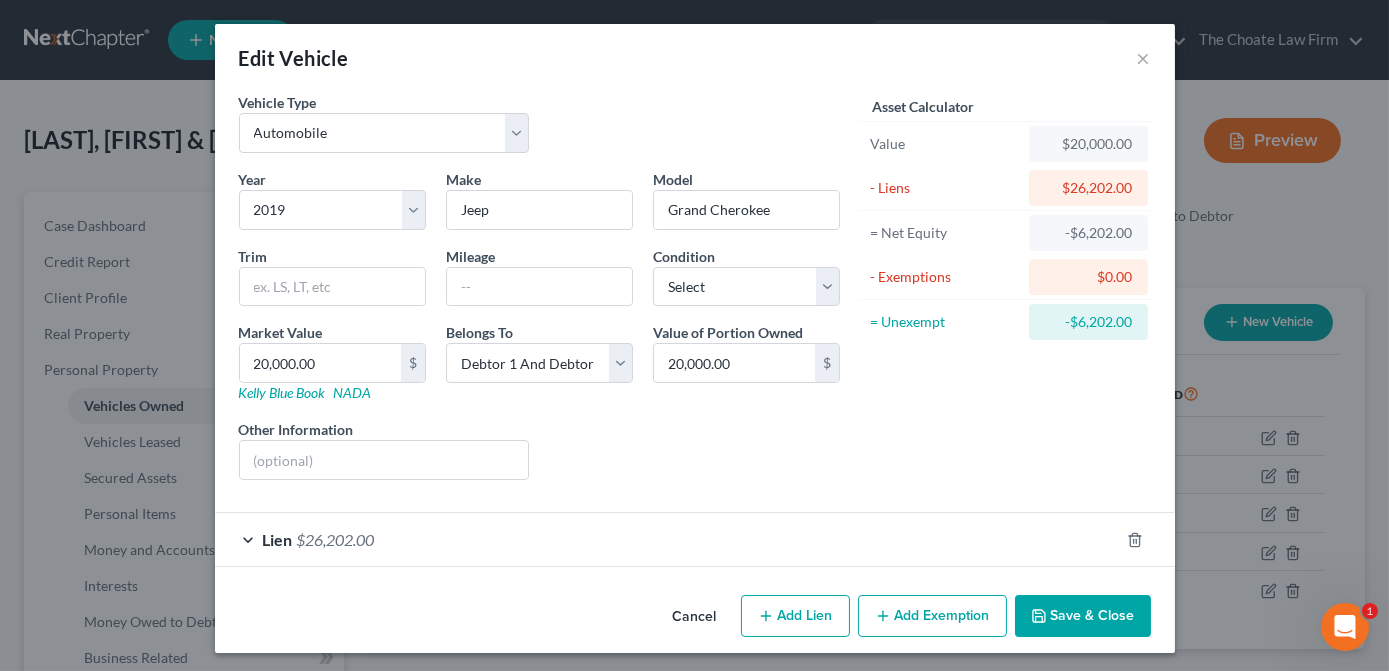 click on "$26,202.00" at bounding box center [336, 539] 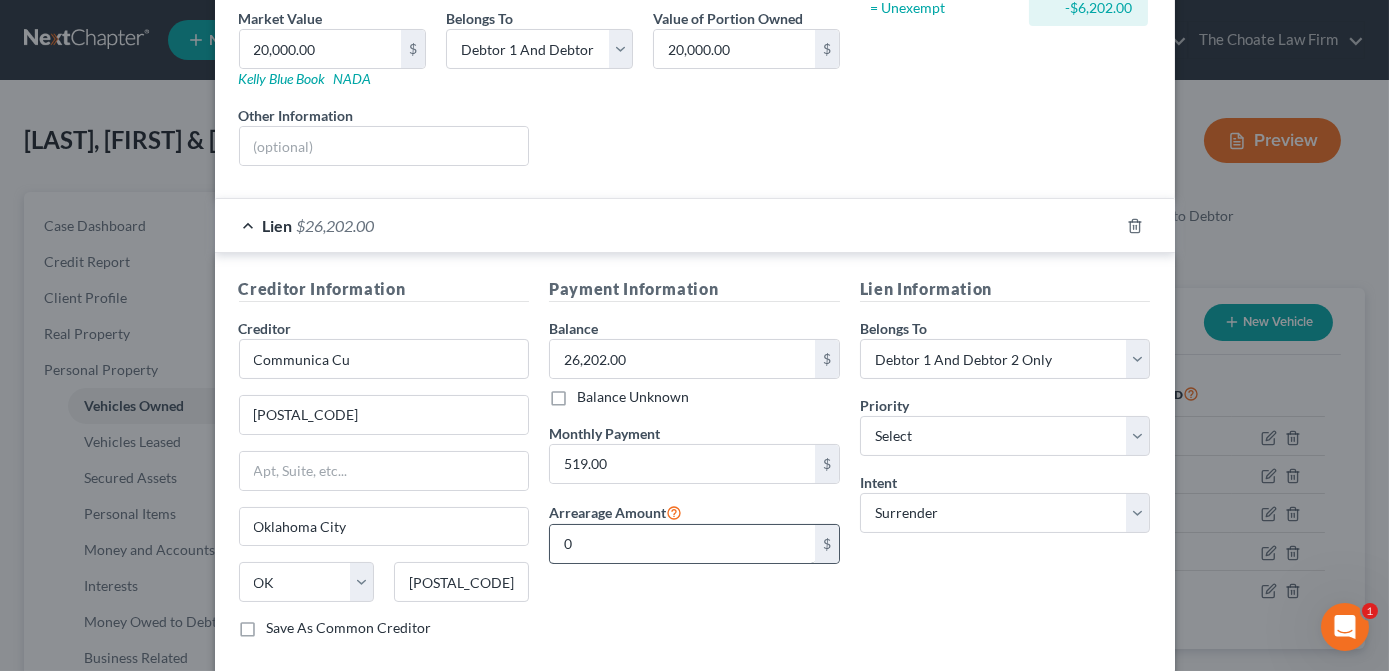 scroll, scrollTop: 363, scrollLeft: 0, axis: vertical 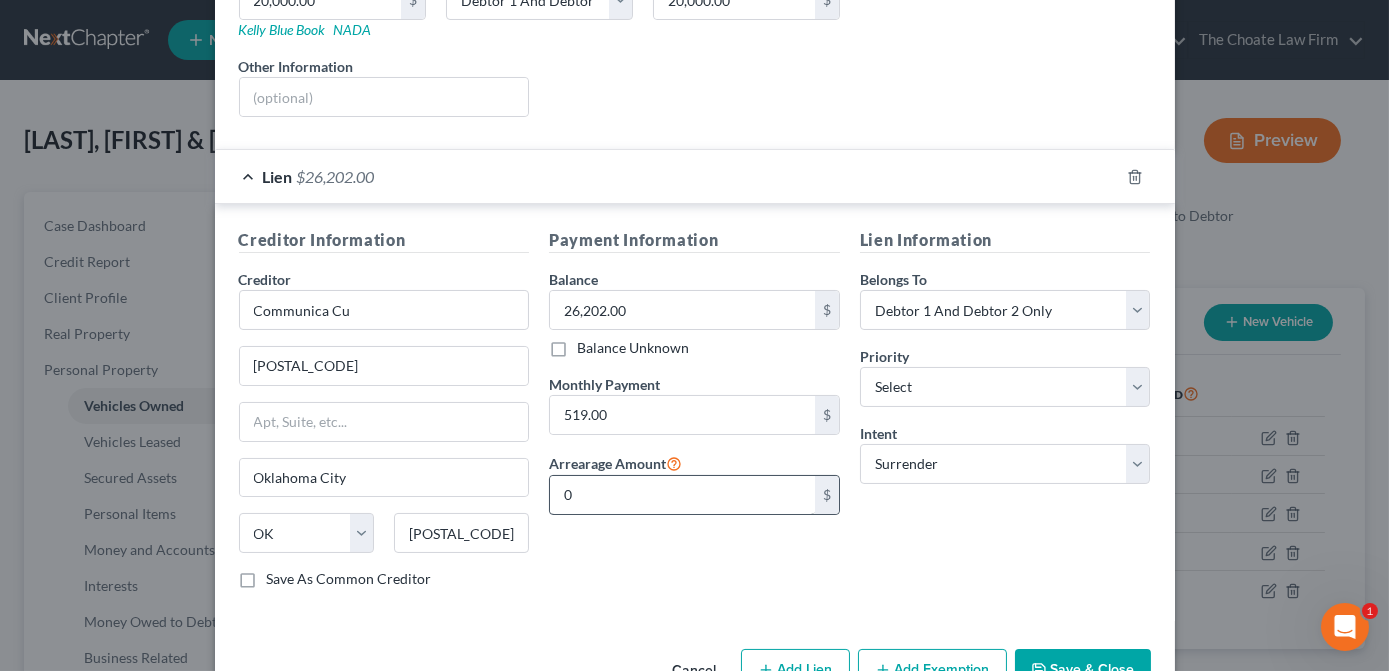 click on "Payment Information Balance
26,202.00 $
Balance Unknown
Balance Undetermined
26,202.00 $
Balance Unknown
Monthly Payment 519.00 $ Arrearage Amount  0 $" at bounding box center [694, 416] 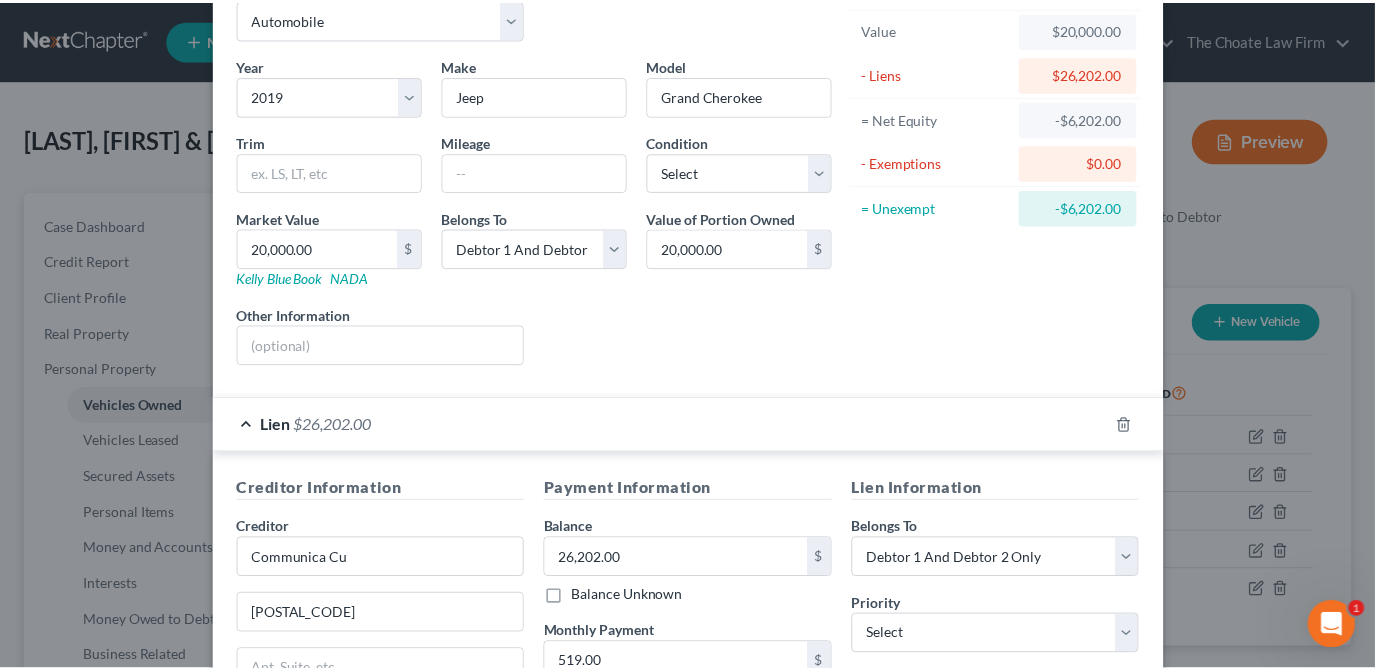 scroll, scrollTop: 0, scrollLeft: 0, axis: both 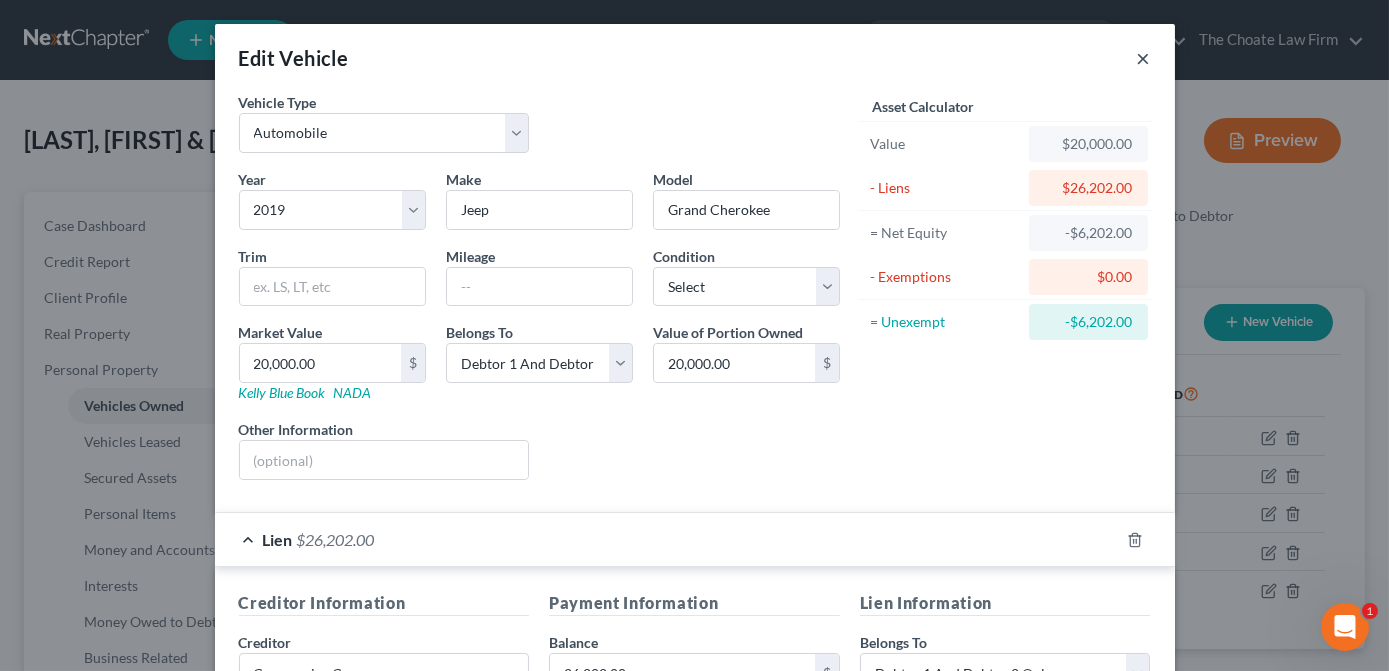 click on "×" at bounding box center (1144, 58) 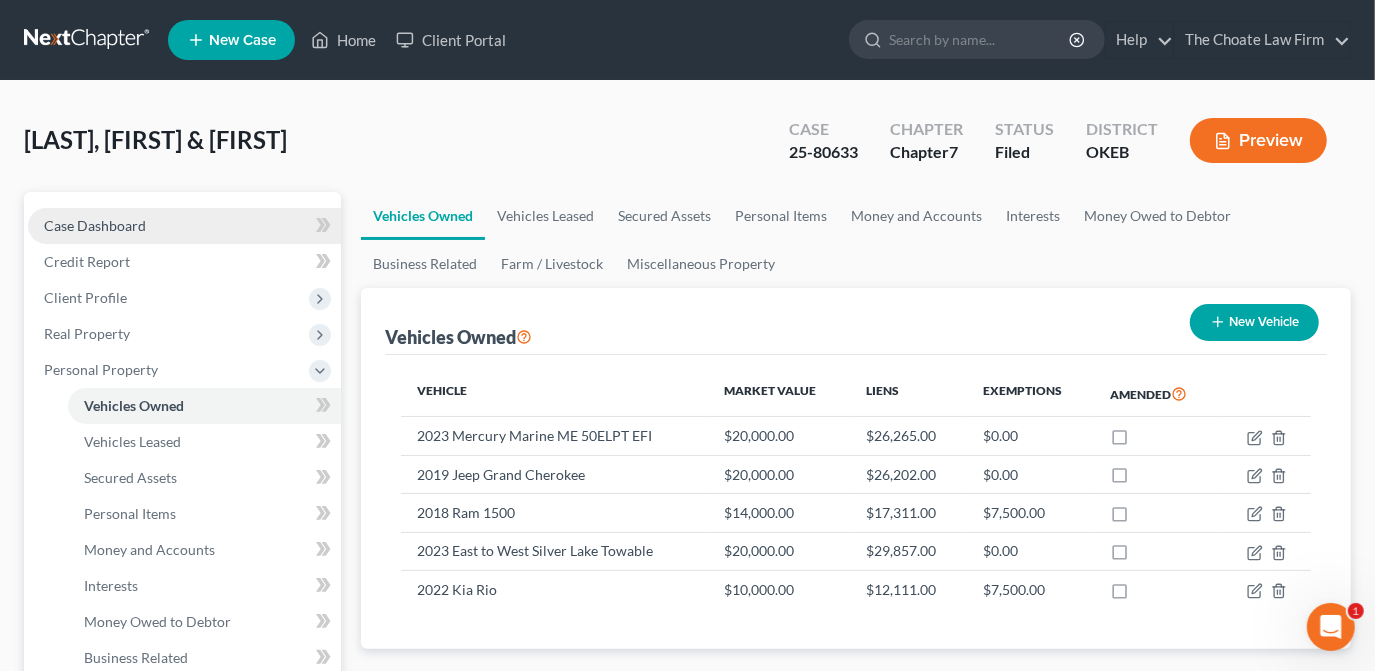 click on "Case Dashboard" at bounding box center [184, 226] 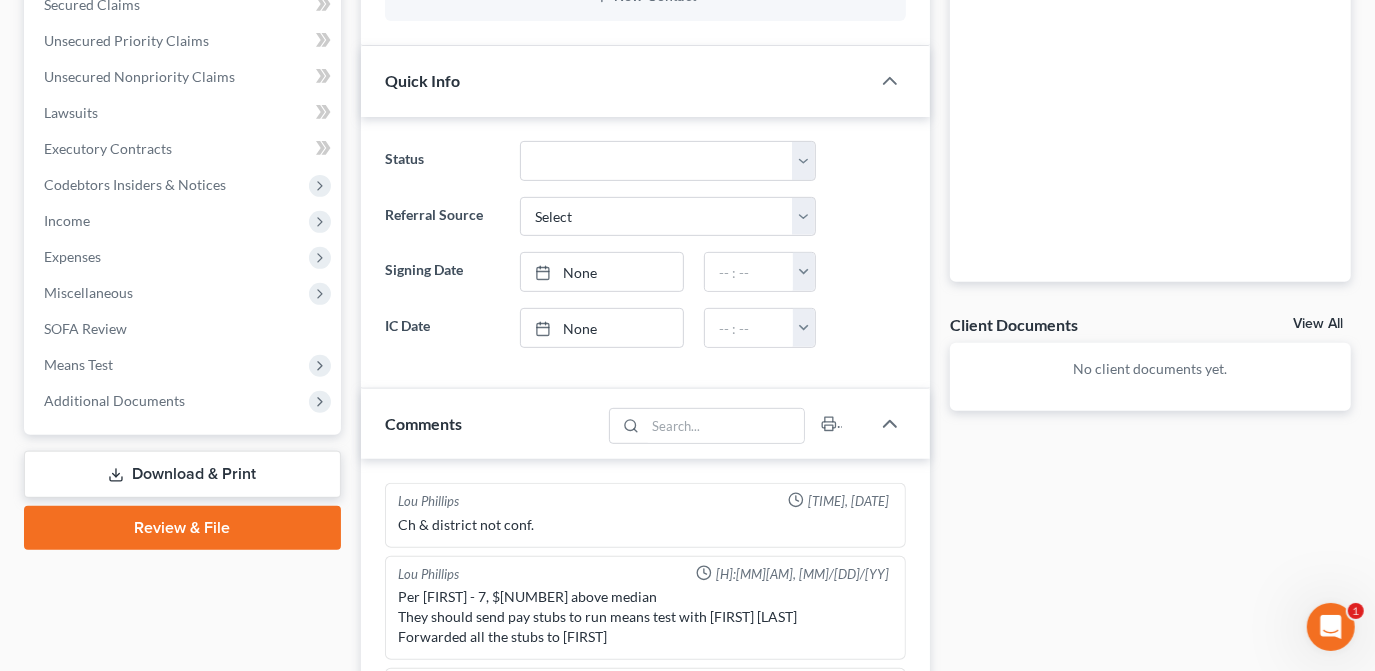 scroll, scrollTop: 1022, scrollLeft: 0, axis: vertical 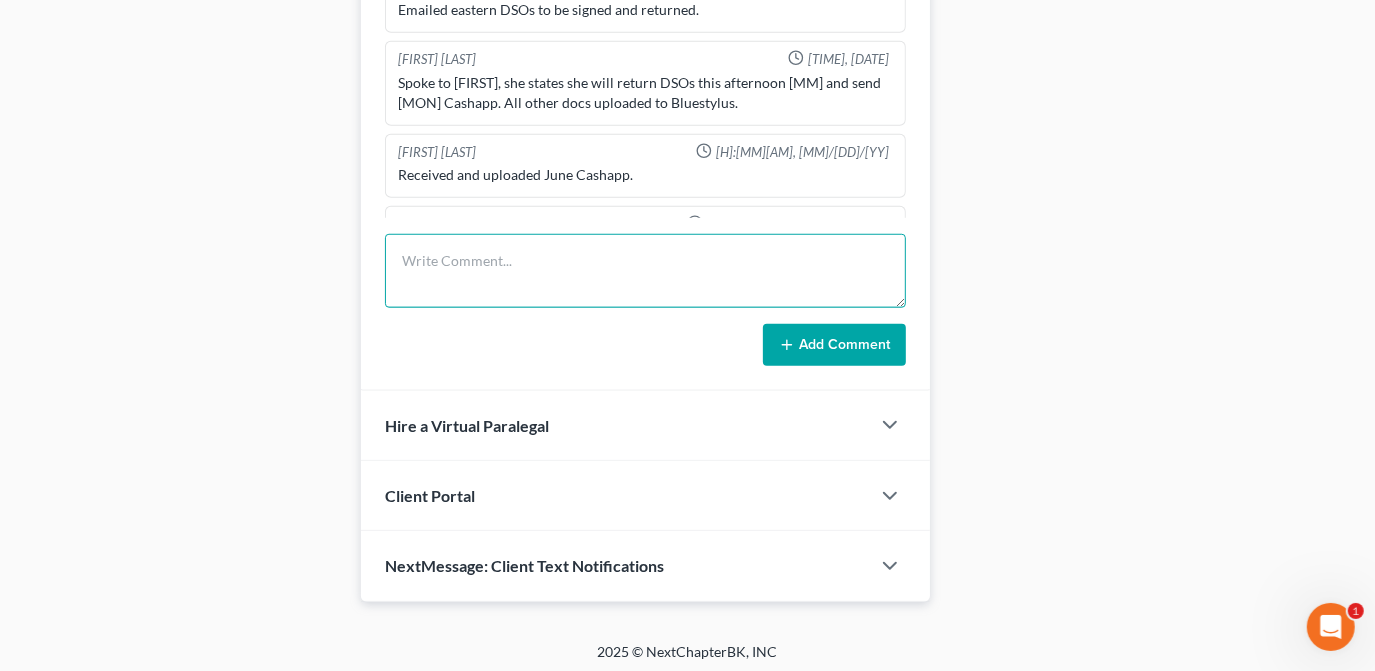 click at bounding box center [645, 271] 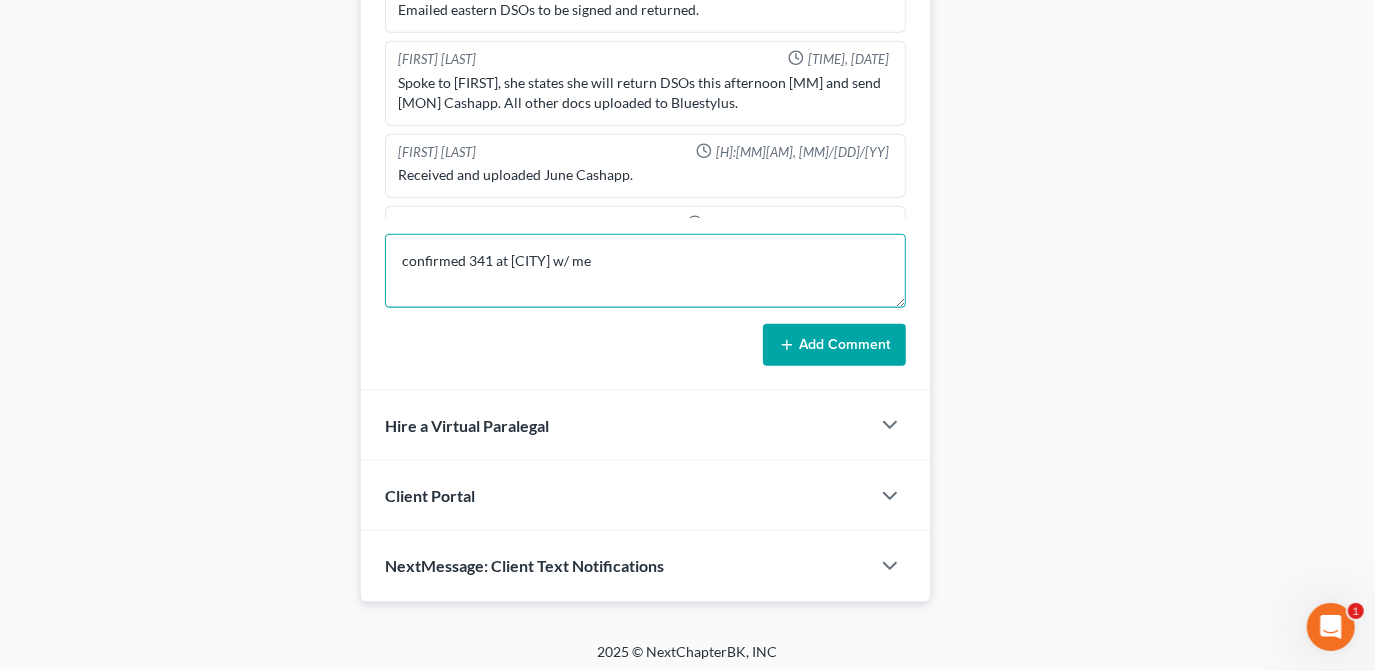 type on "confirmed 341 at [CITY] w/ me" 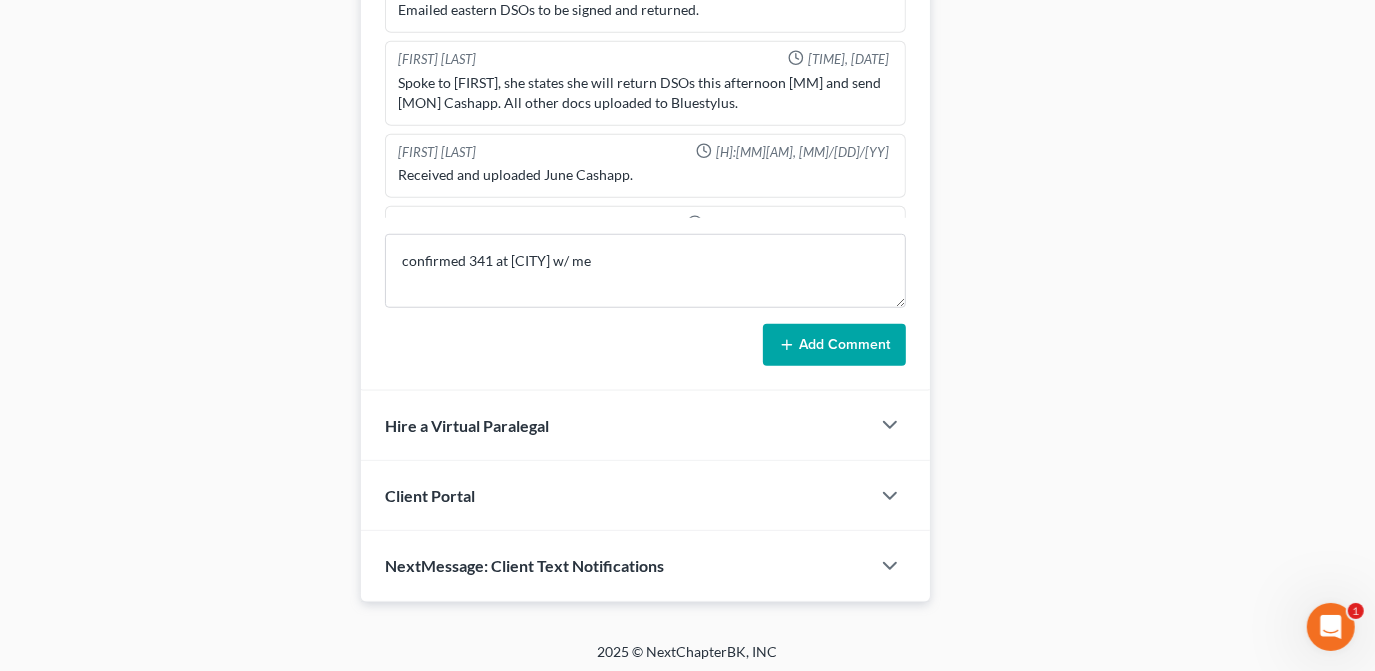 click on "Add Comment" at bounding box center (834, 345) 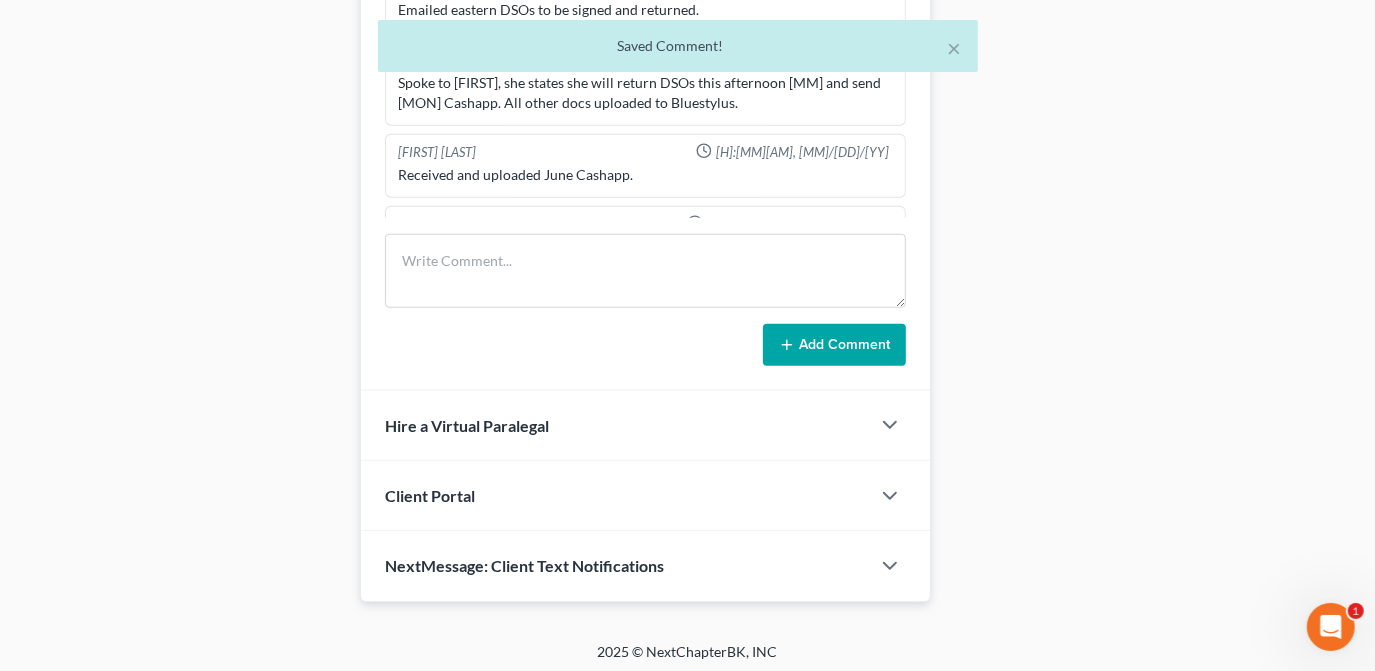 scroll, scrollTop: 1645, scrollLeft: 0, axis: vertical 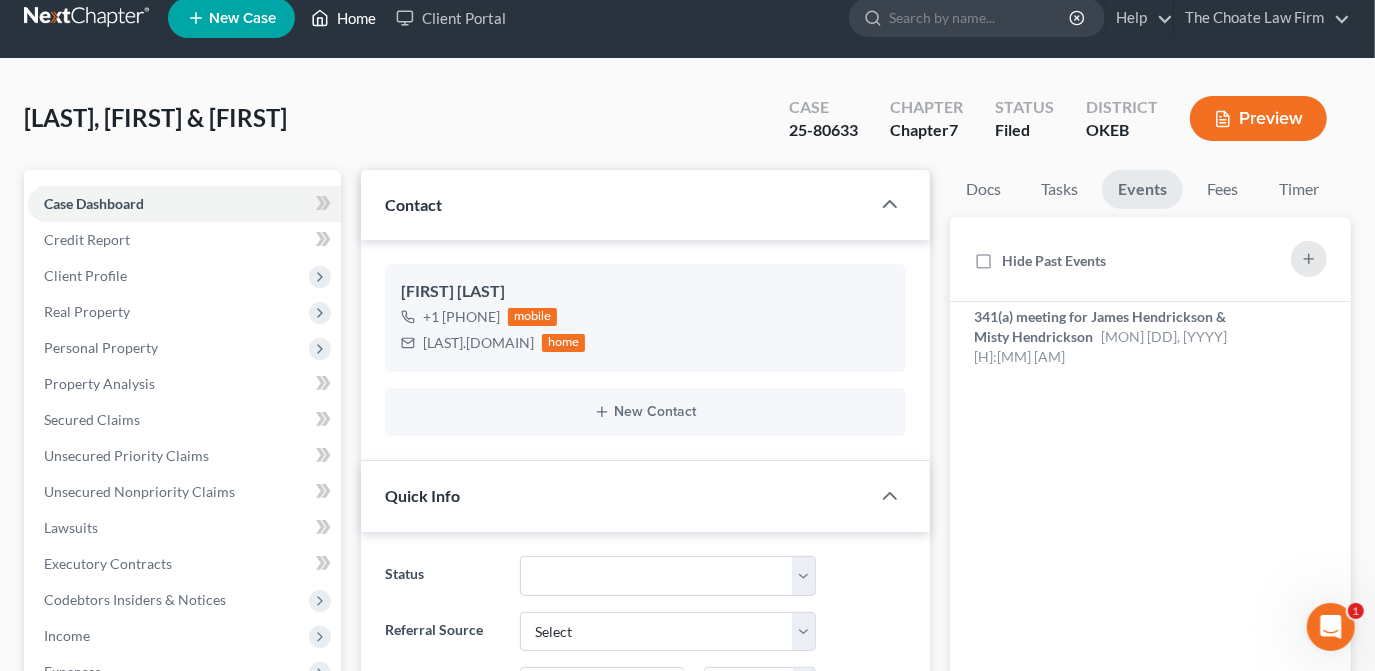 click on "Home" at bounding box center (343, 18) 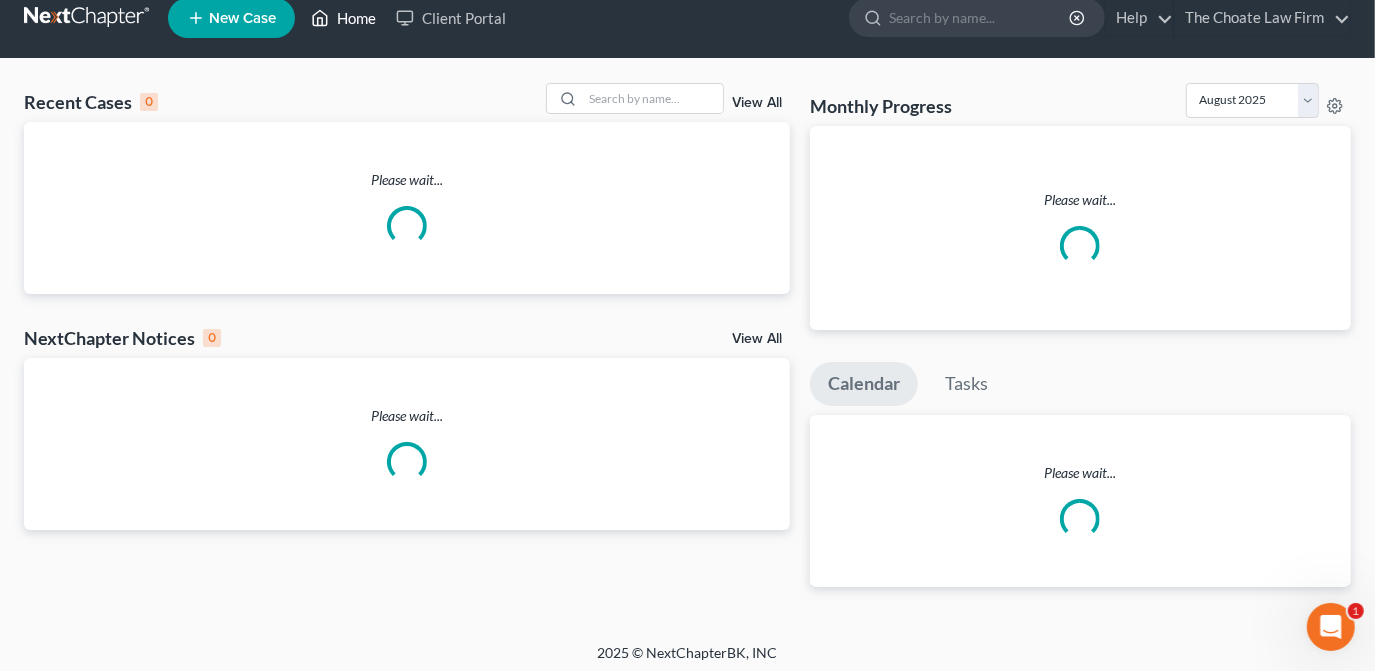 scroll, scrollTop: 0, scrollLeft: 0, axis: both 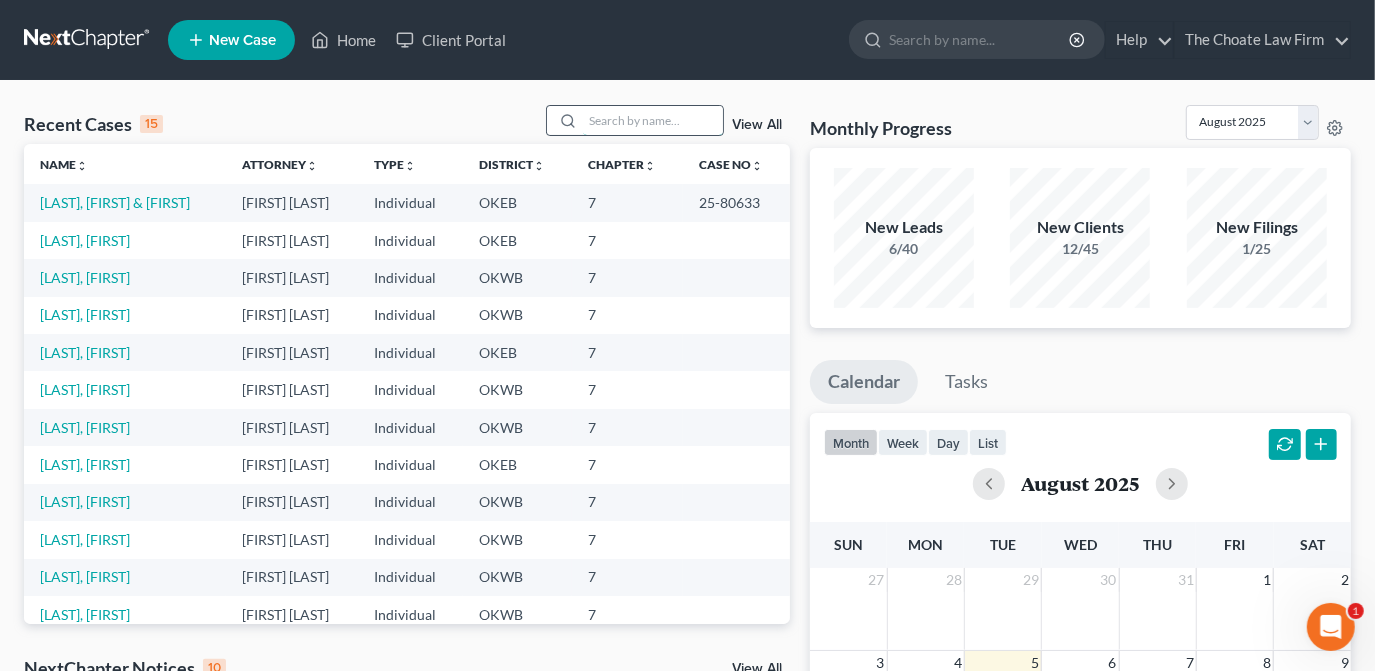 click at bounding box center [653, 120] 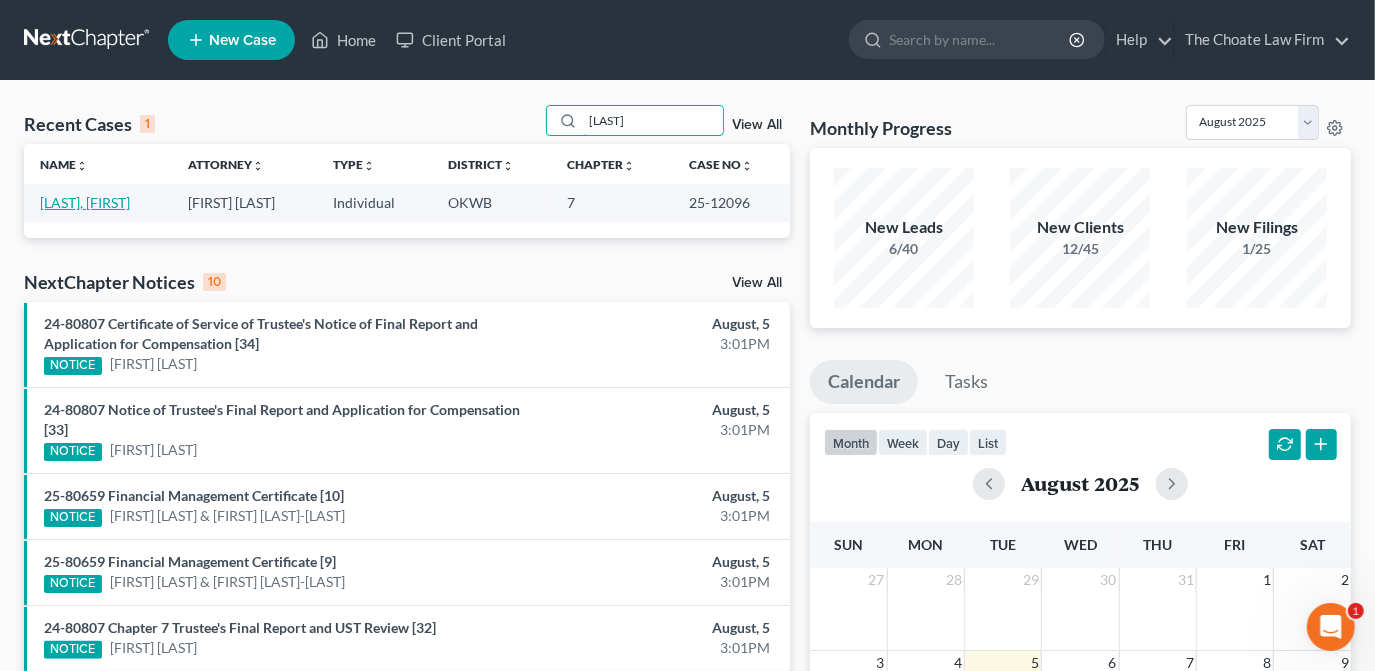 type on "[LAST]" 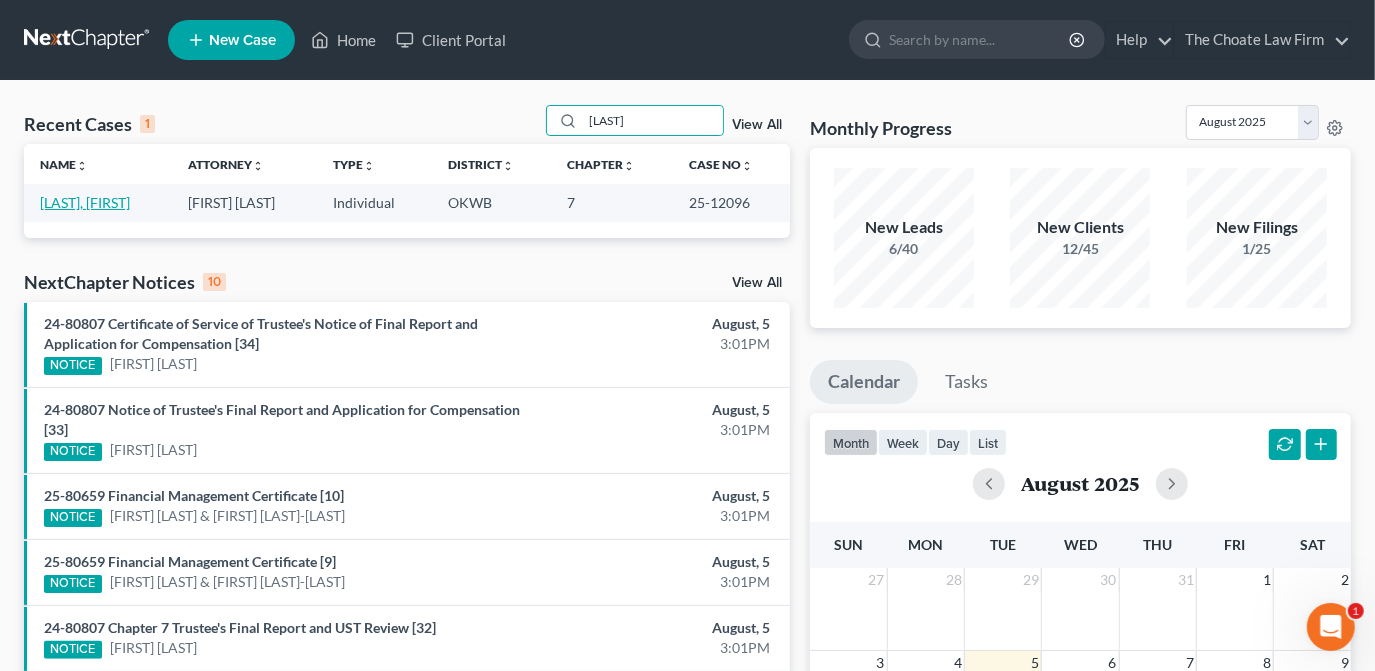 click on "[LAST], [FIRST]" at bounding box center (85, 202) 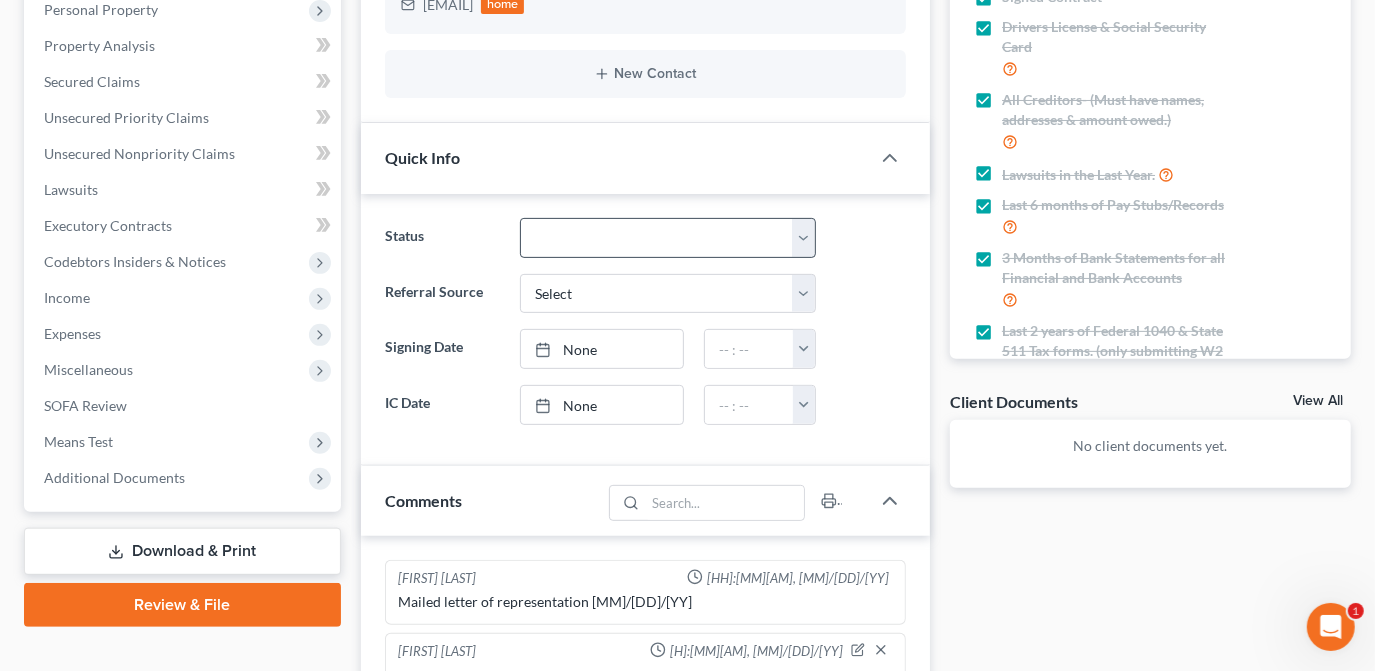 scroll, scrollTop: 450, scrollLeft: 0, axis: vertical 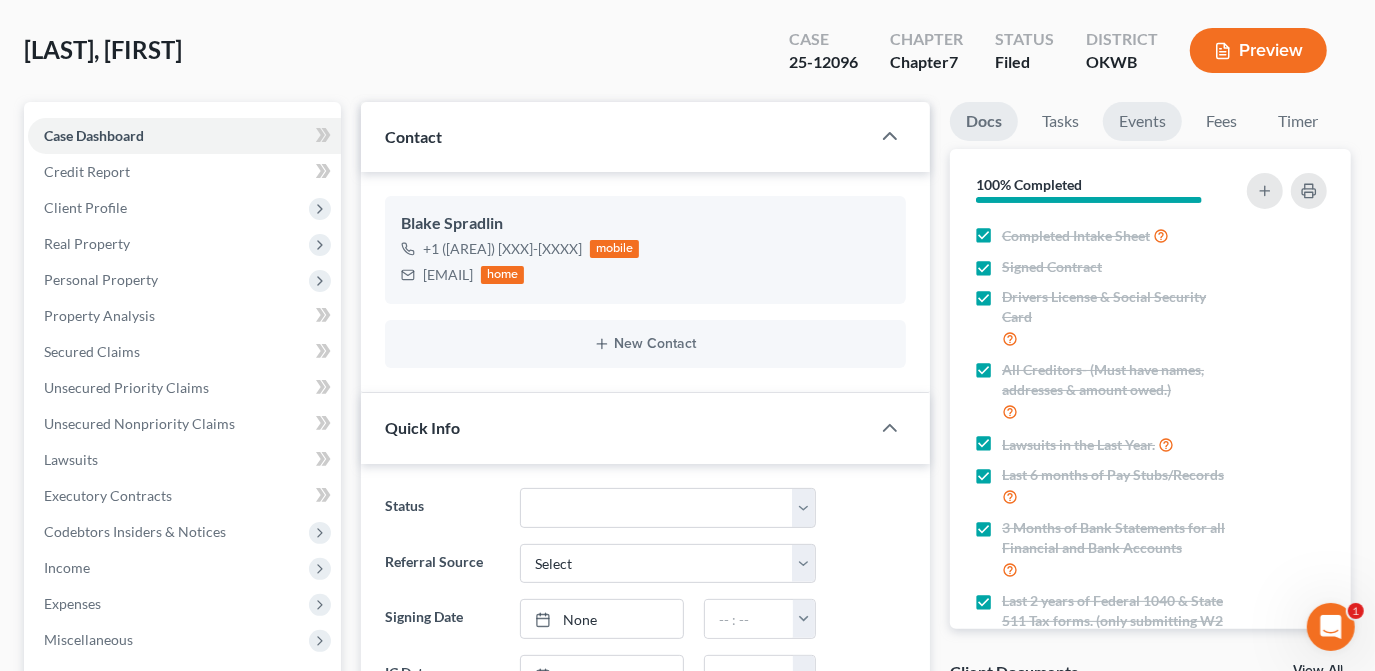 click on "Events" at bounding box center (1142, 121) 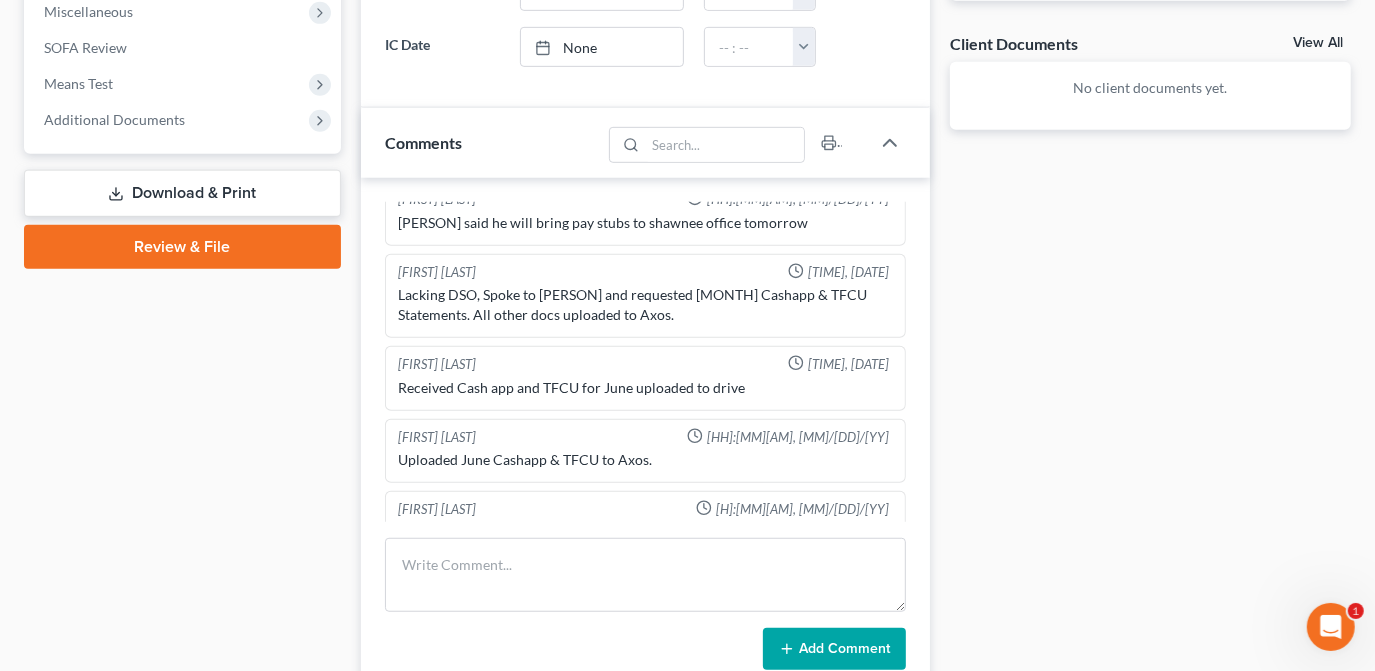 scroll, scrollTop: 727, scrollLeft: 0, axis: vertical 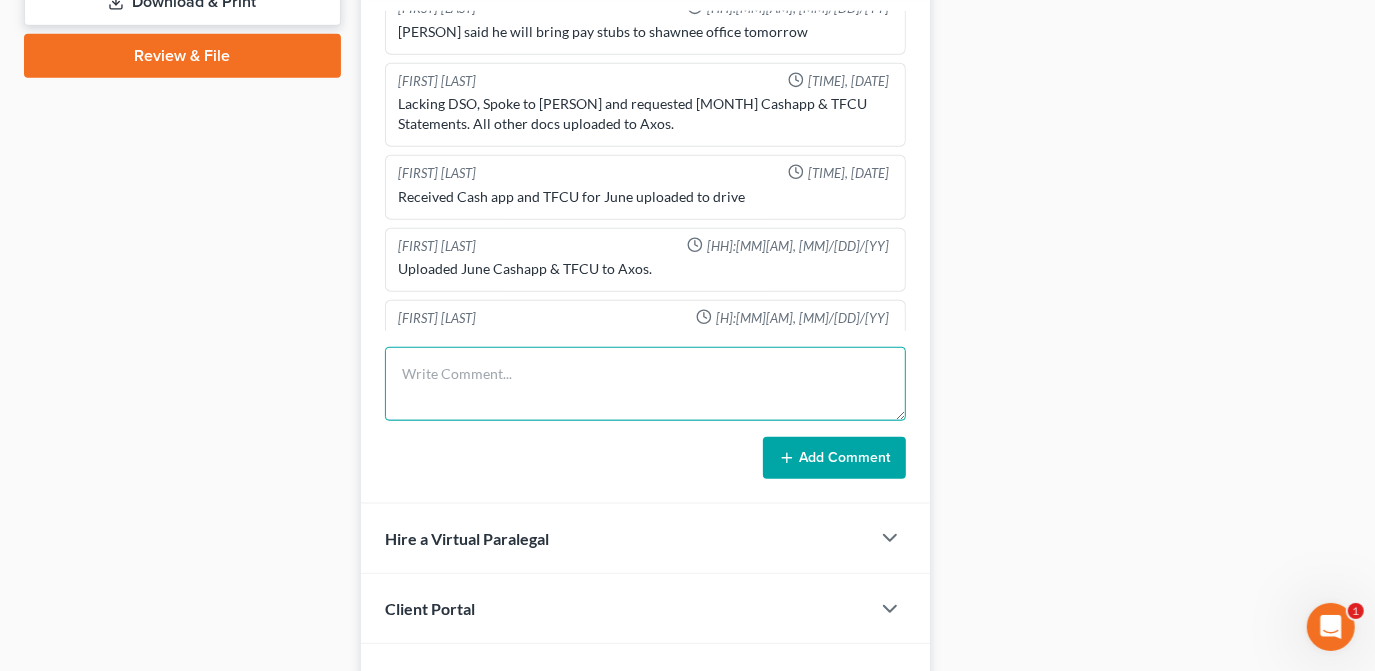 click at bounding box center [645, 384] 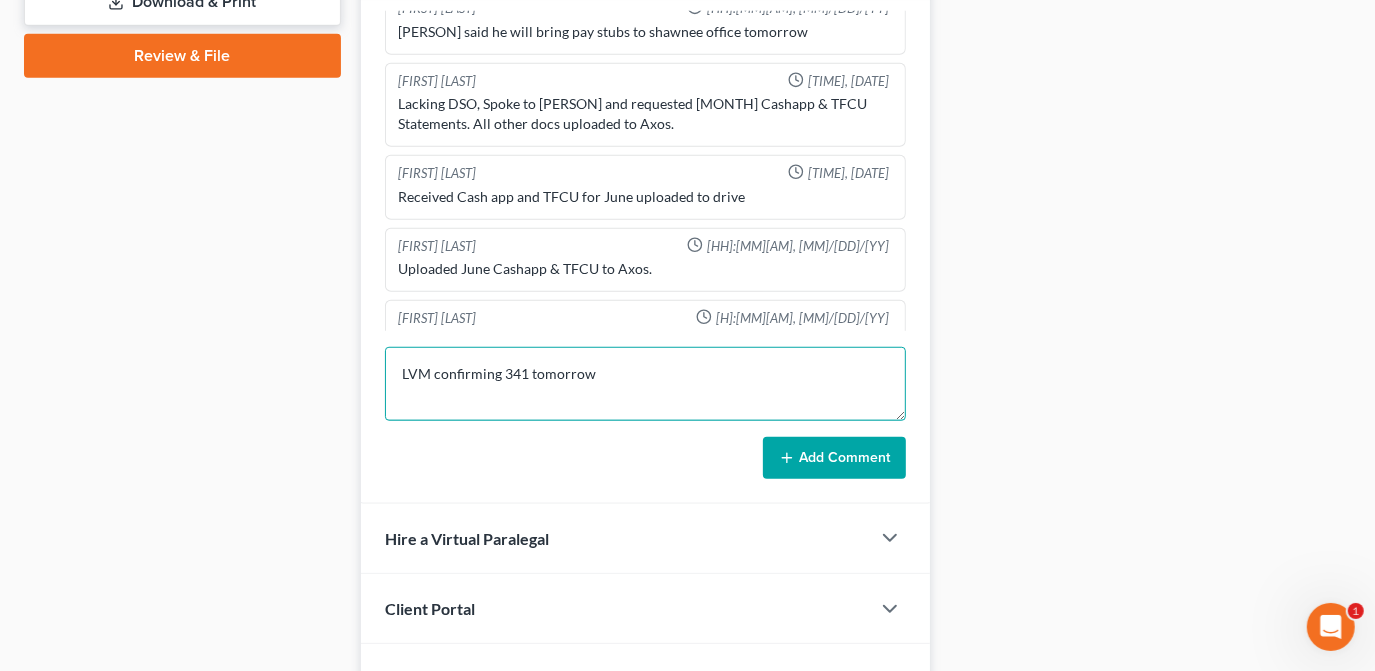 drag, startPoint x: 596, startPoint y: 368, endPoint x: 329, endPoint y: 369, distance: 267.00186 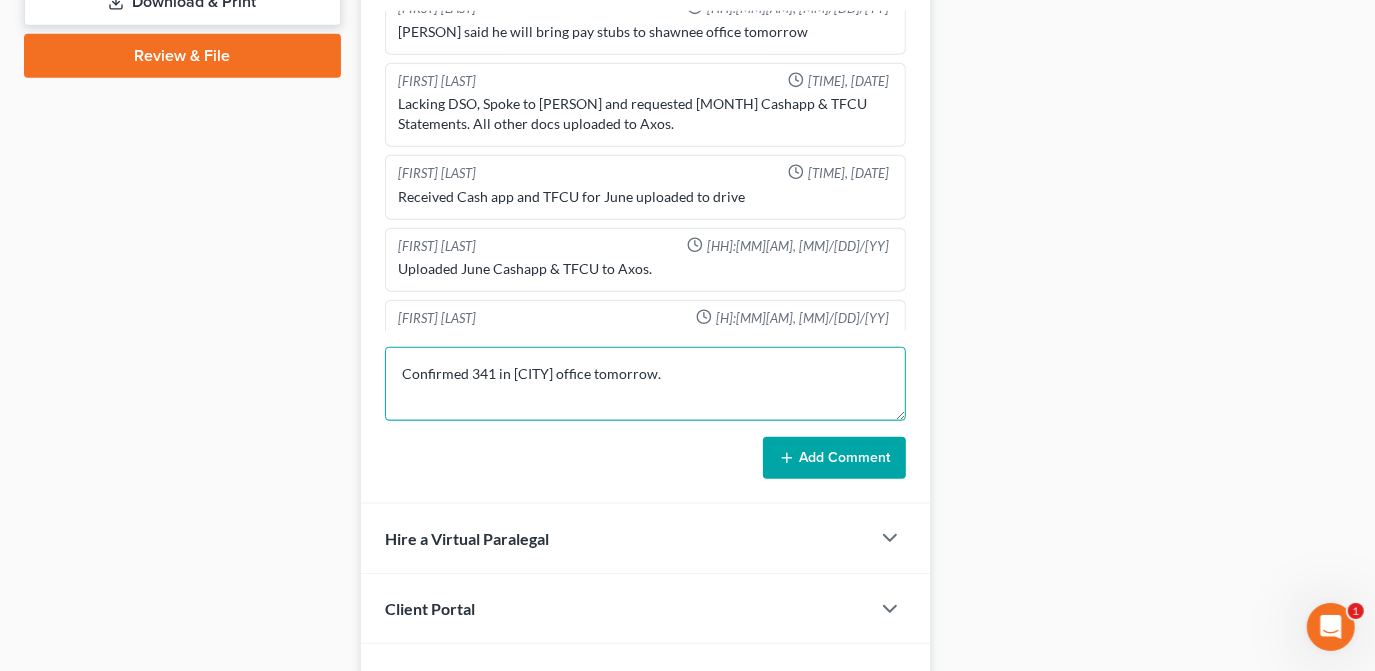 type on "Confirmed 341 in [CITY] office tomorrow." 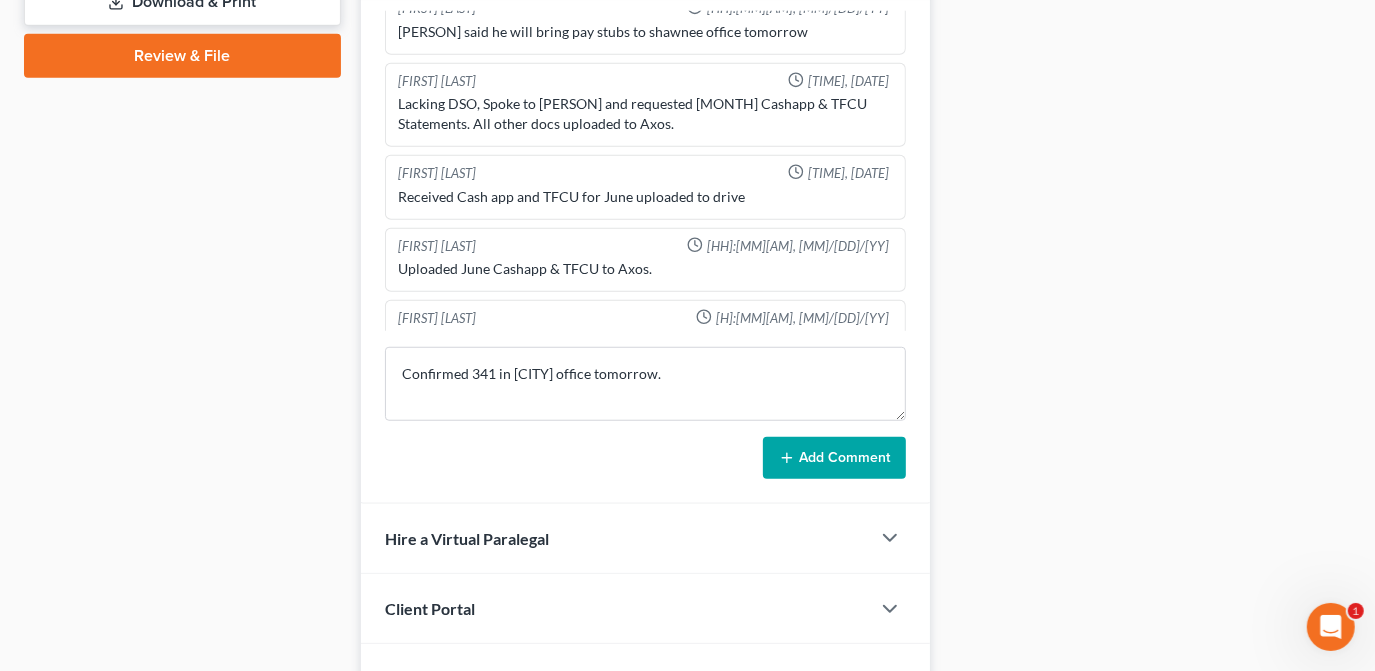 click on "Add Comment" at bounding box center (834, 458) 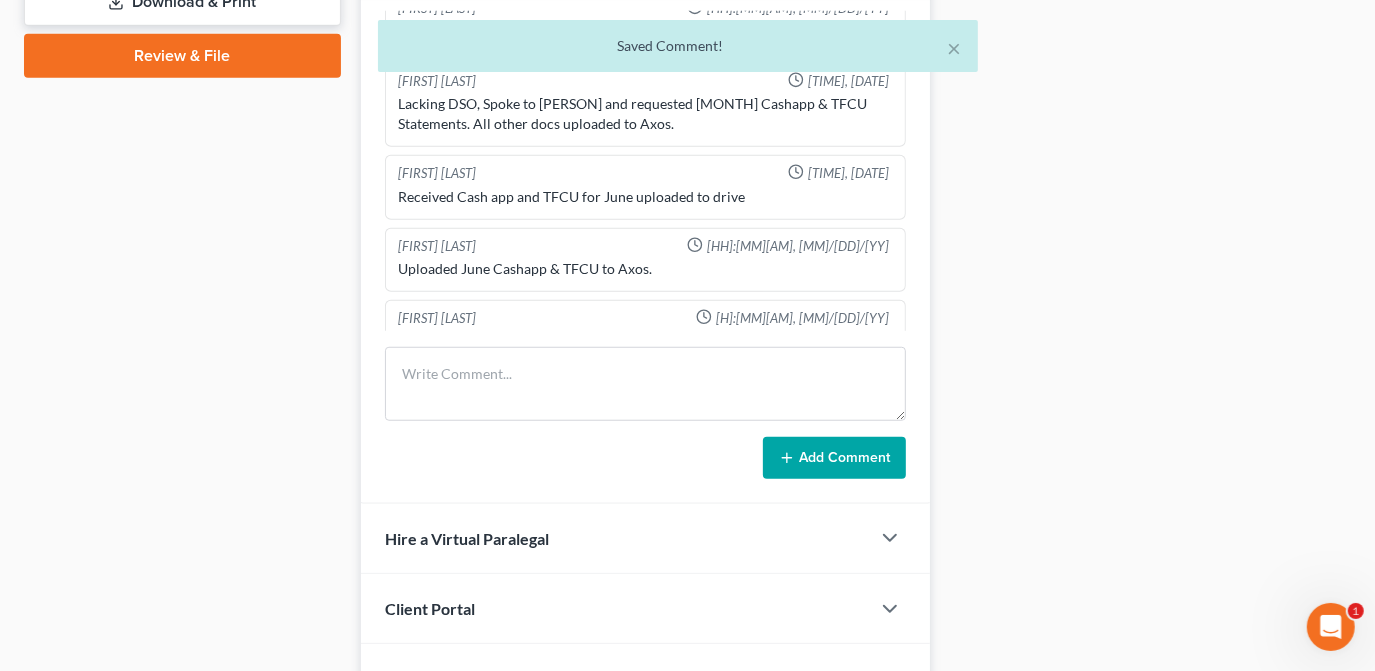 scroll, scrollTop: 1638, scrollLeft: 0, axis: vertical 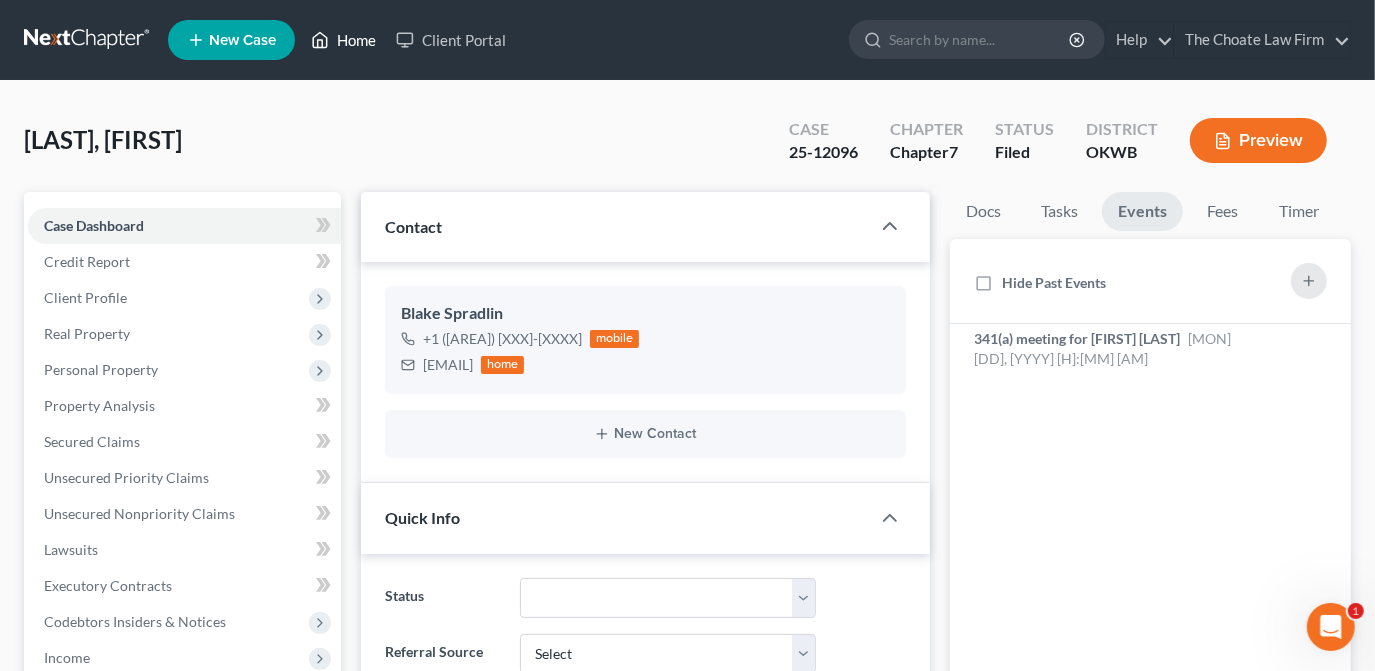 drag, startPoint x: 333, startPoint y: 49, endPoint x: 766, endPoint y: 329, distance: 515.6443 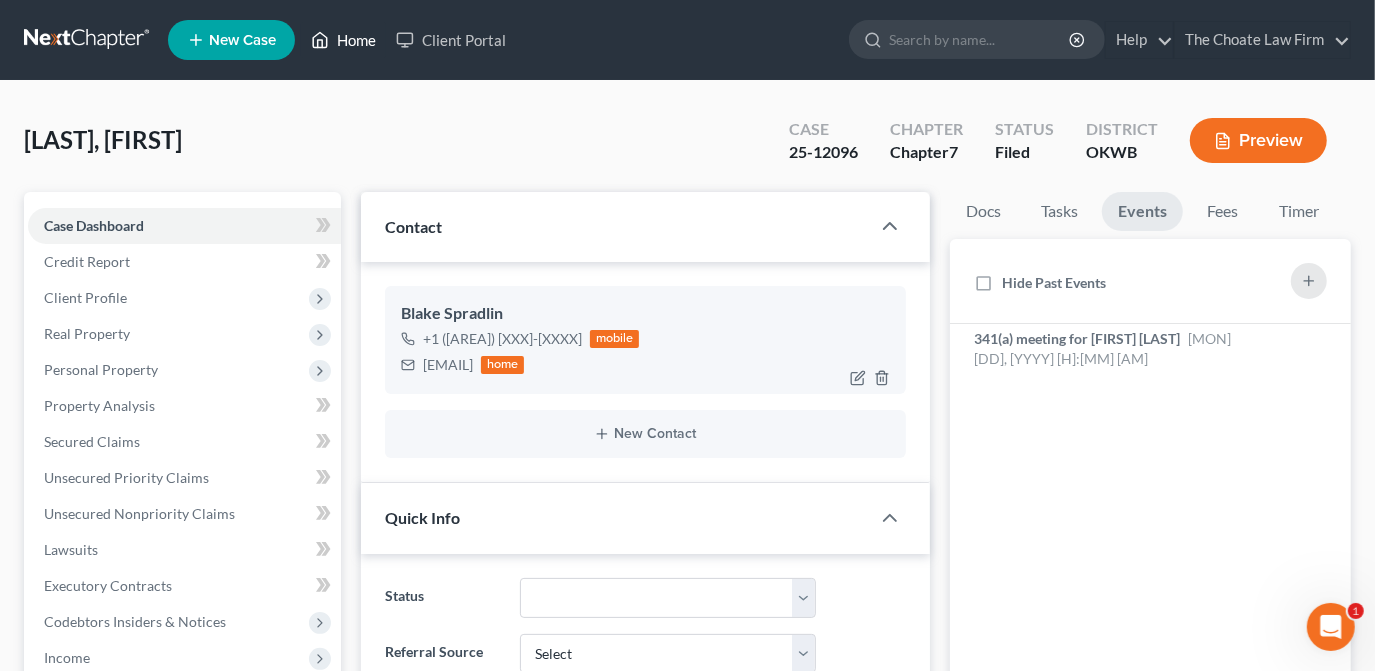 click on "Home" at bounding box center [343, 40] 